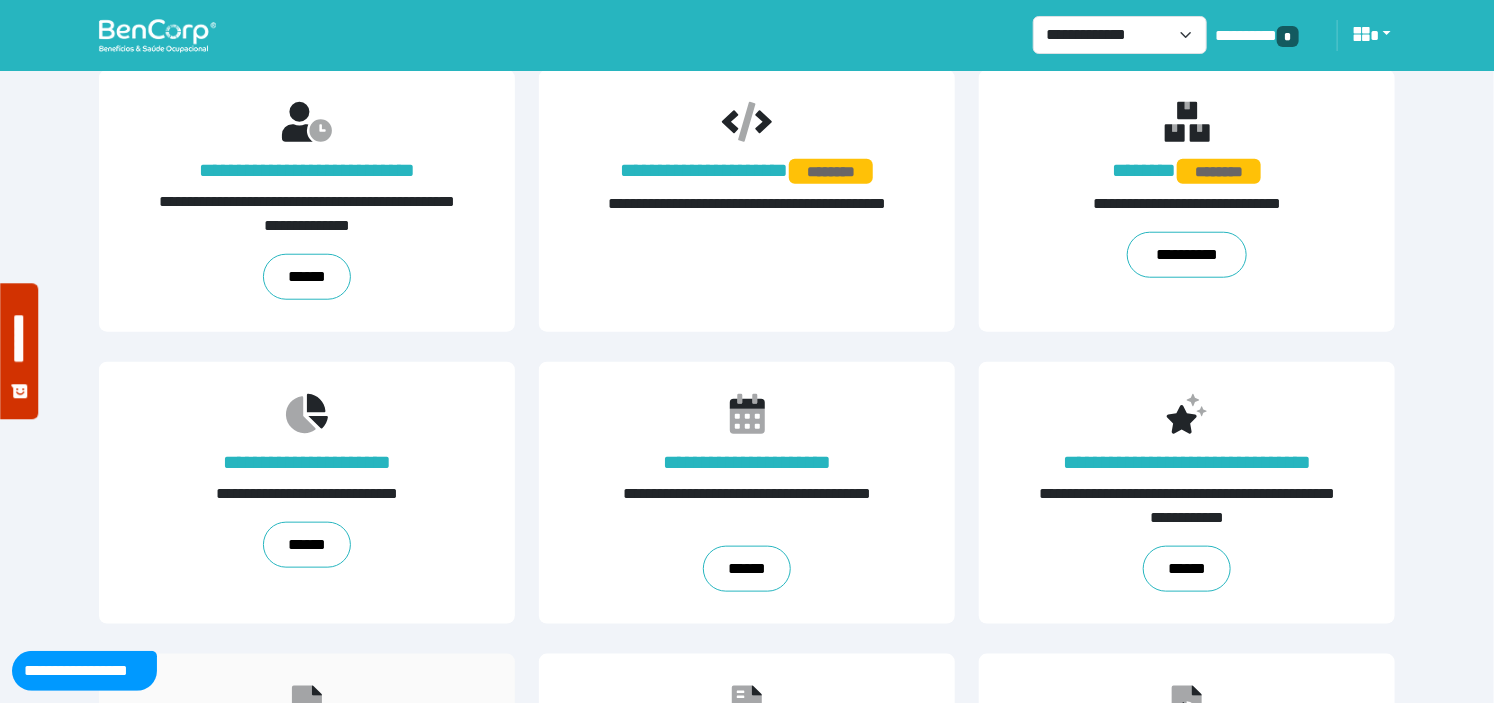 scroll, scrollTop: 1000, scrollLeft: 0, axis: vertical 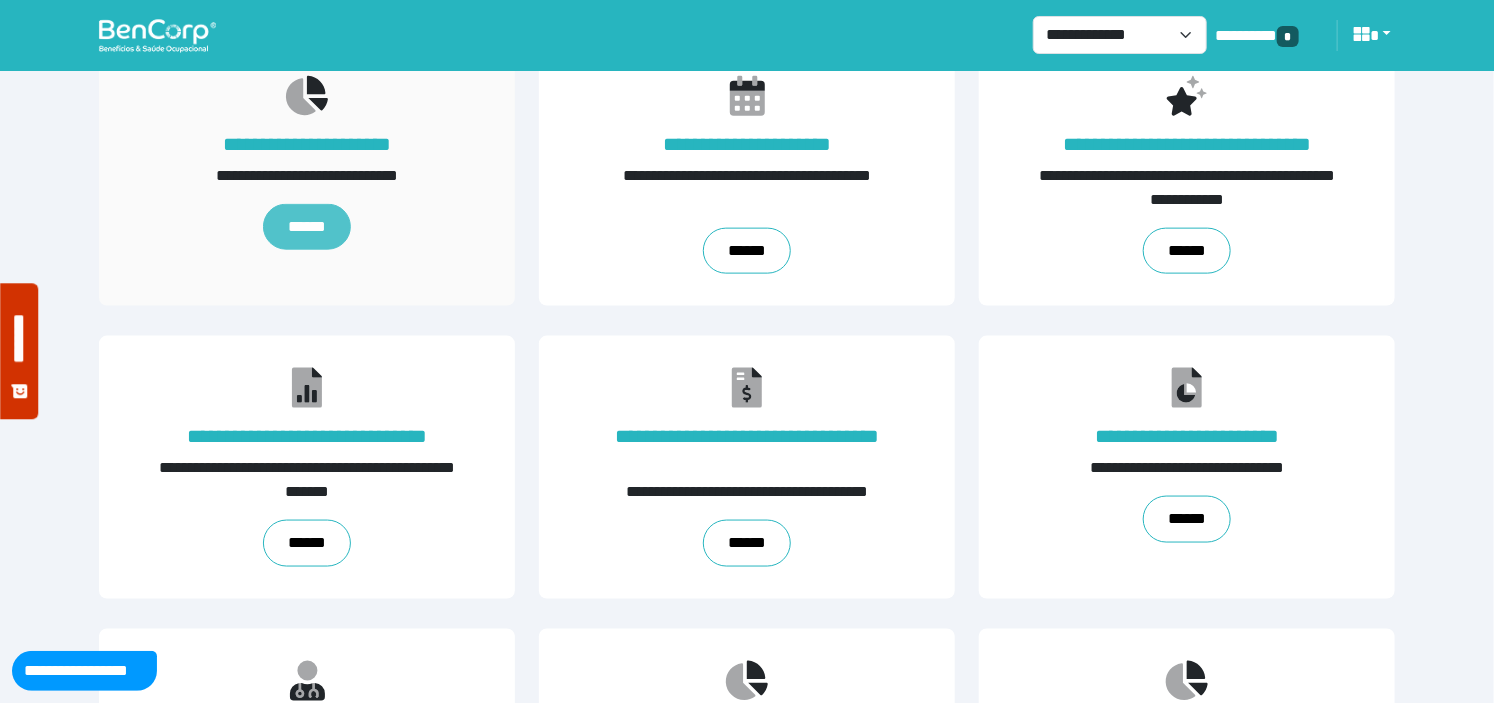 click on "******" at bounding box center [307, 227] 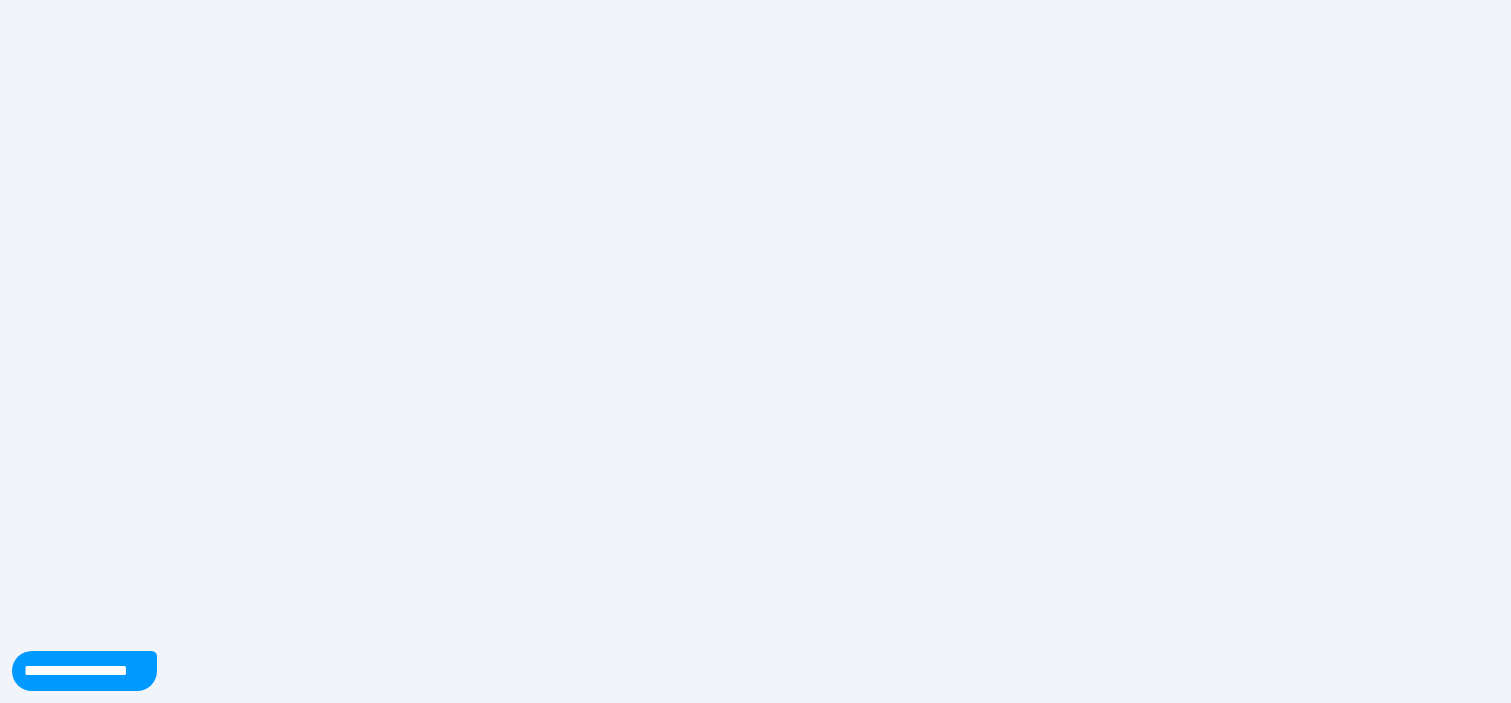 scroll, scrollTop: 0, scrollLeft: 0, axis: both 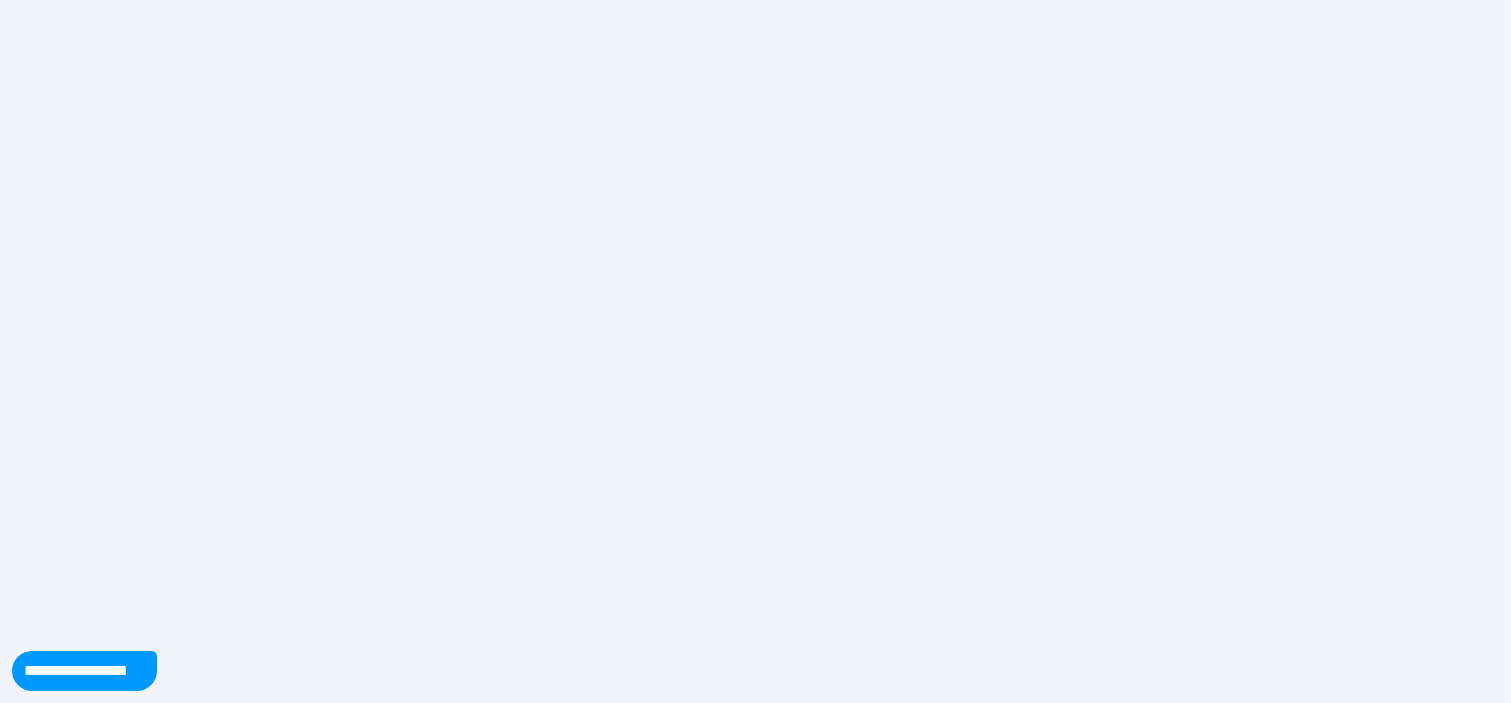 select 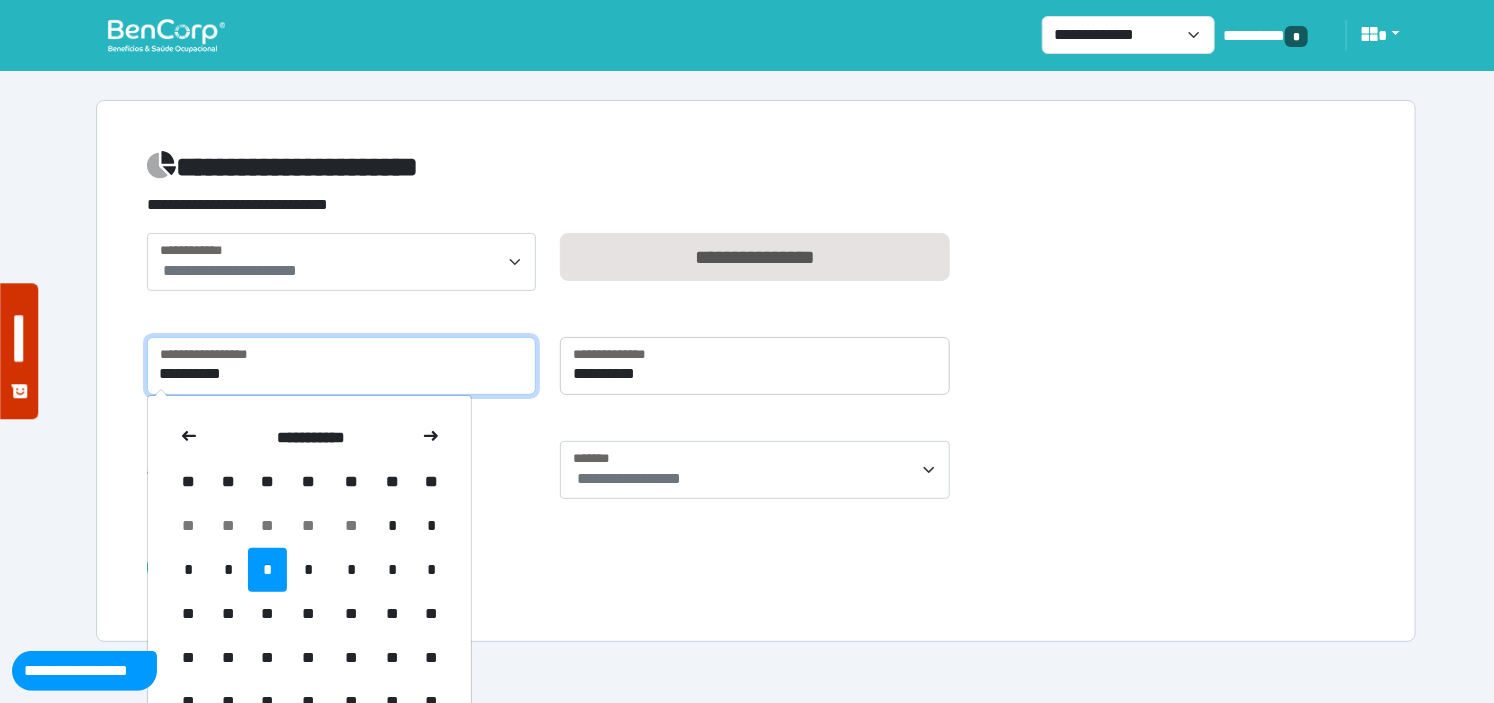 click on "**********" at bounding box center (342, 366) 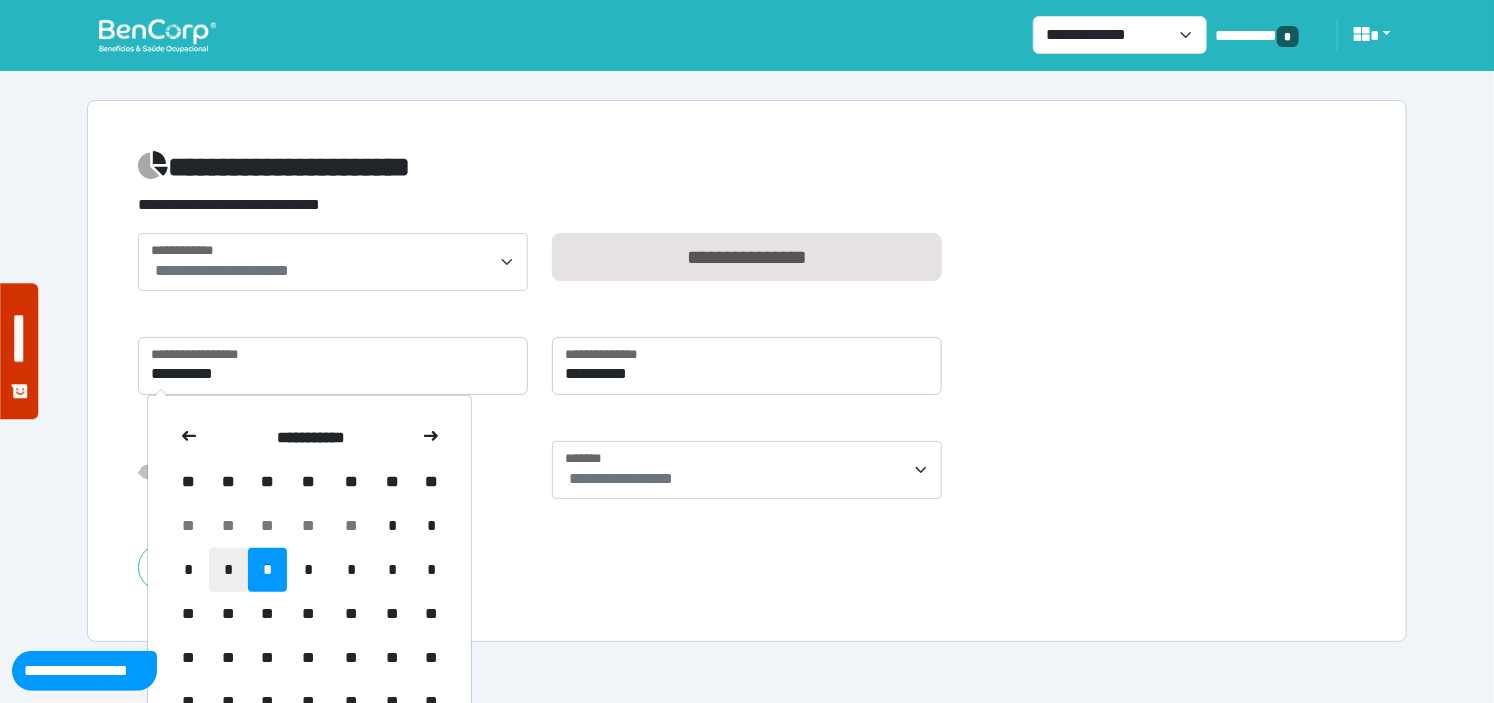 click on "*" at bounding box center (228, 570) 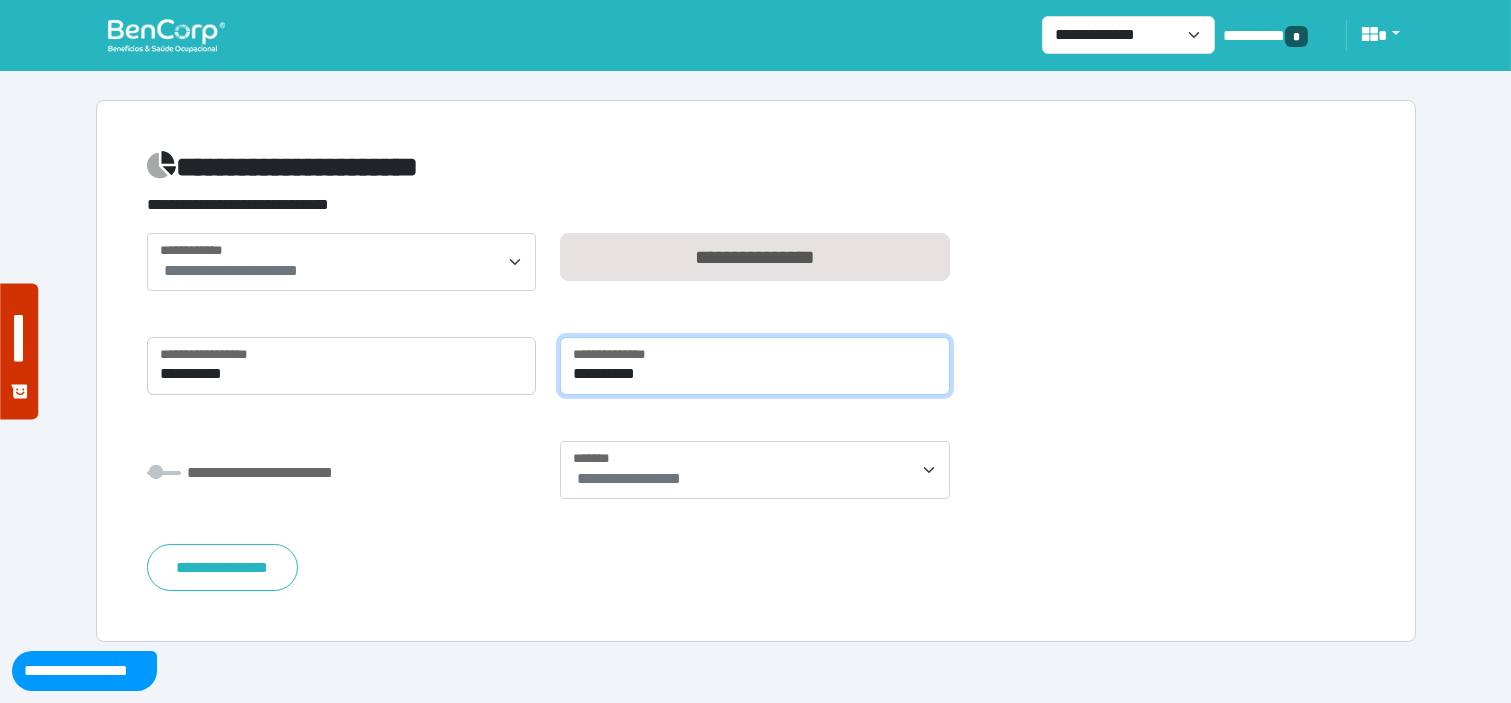drag, startPoint x: 605, startPoint y: 372, endPoint x: 603, endPoint y: 385, distance: 13.152946 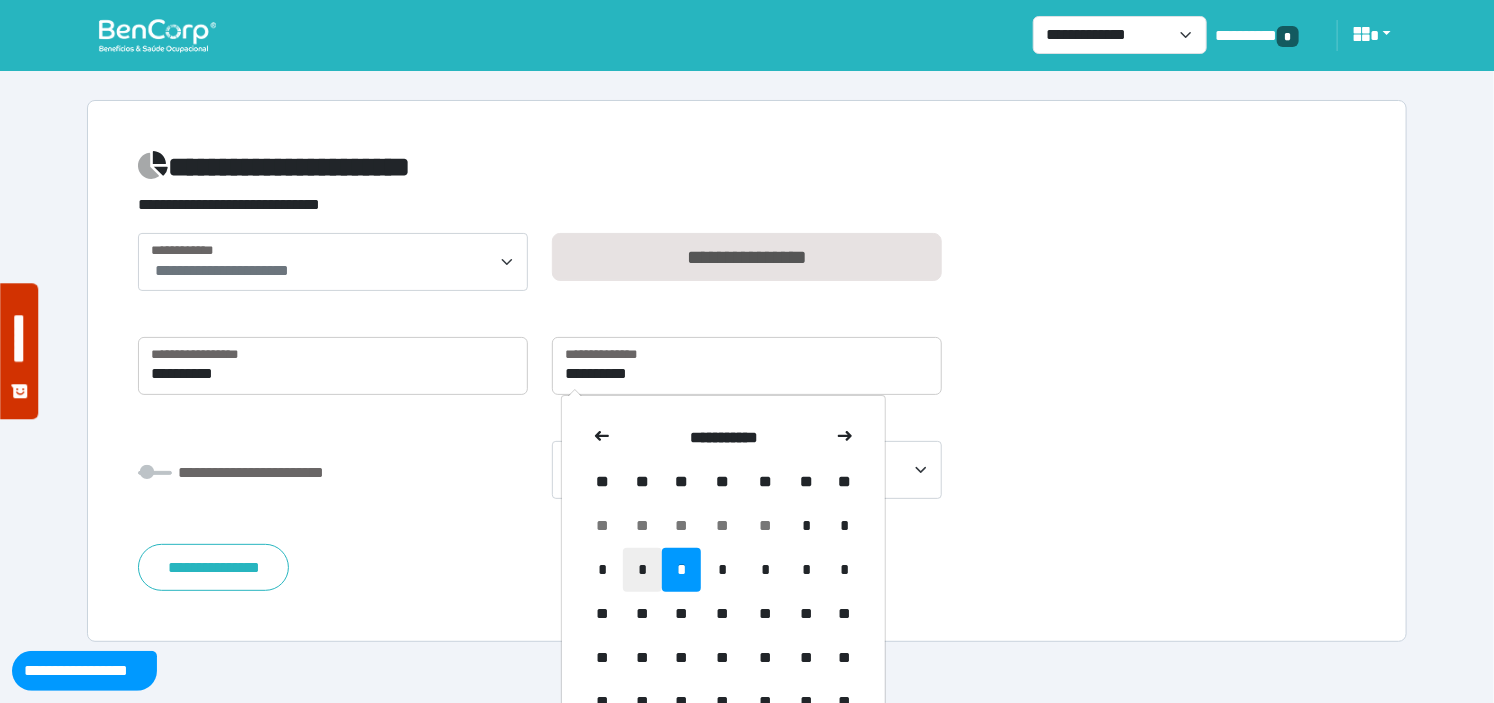 click on "*" at bounding box center (642, 570) 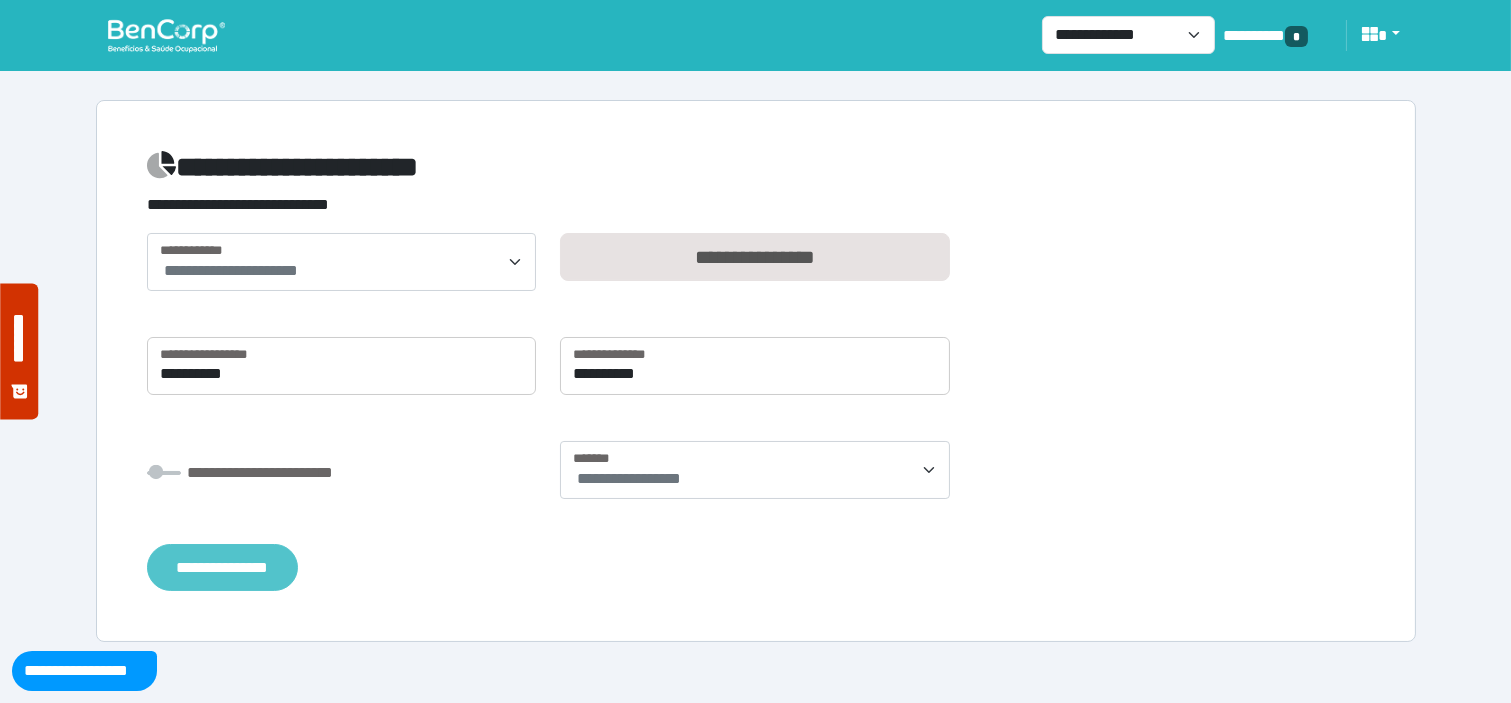 drag, startPoint x: 191, startPoint y: 546, endPoint x: 265, endPoint y: 584, distance: 83.18654 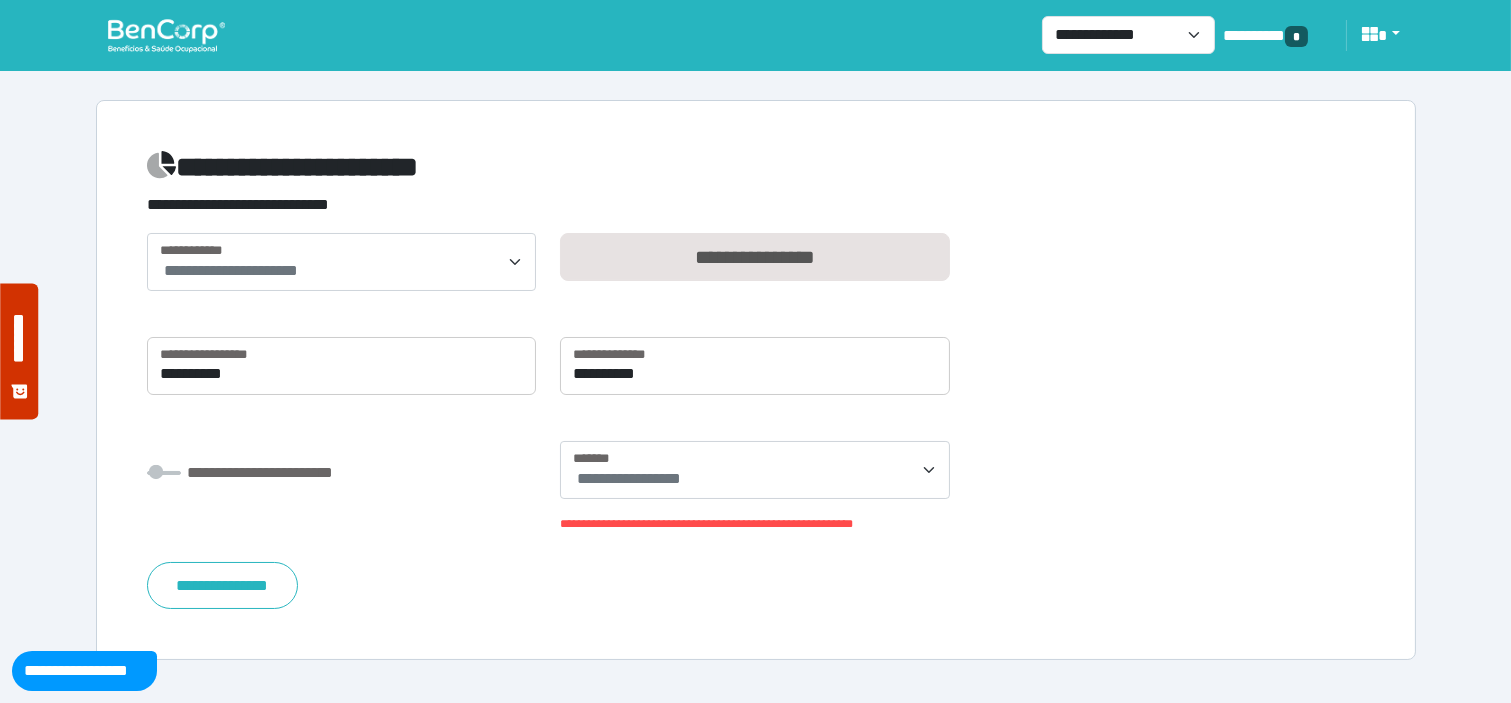 click on "**********" at bounding box center [755, 470] 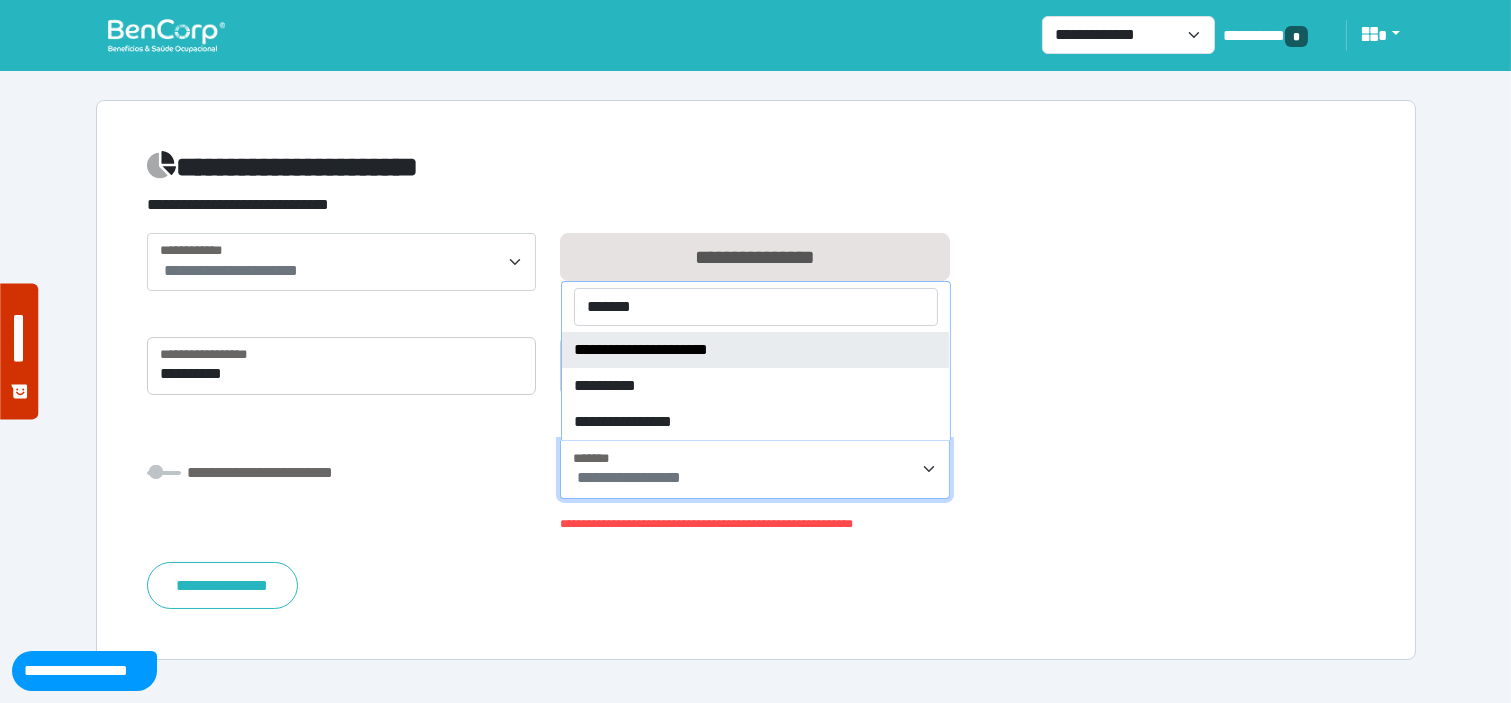type on "*******" 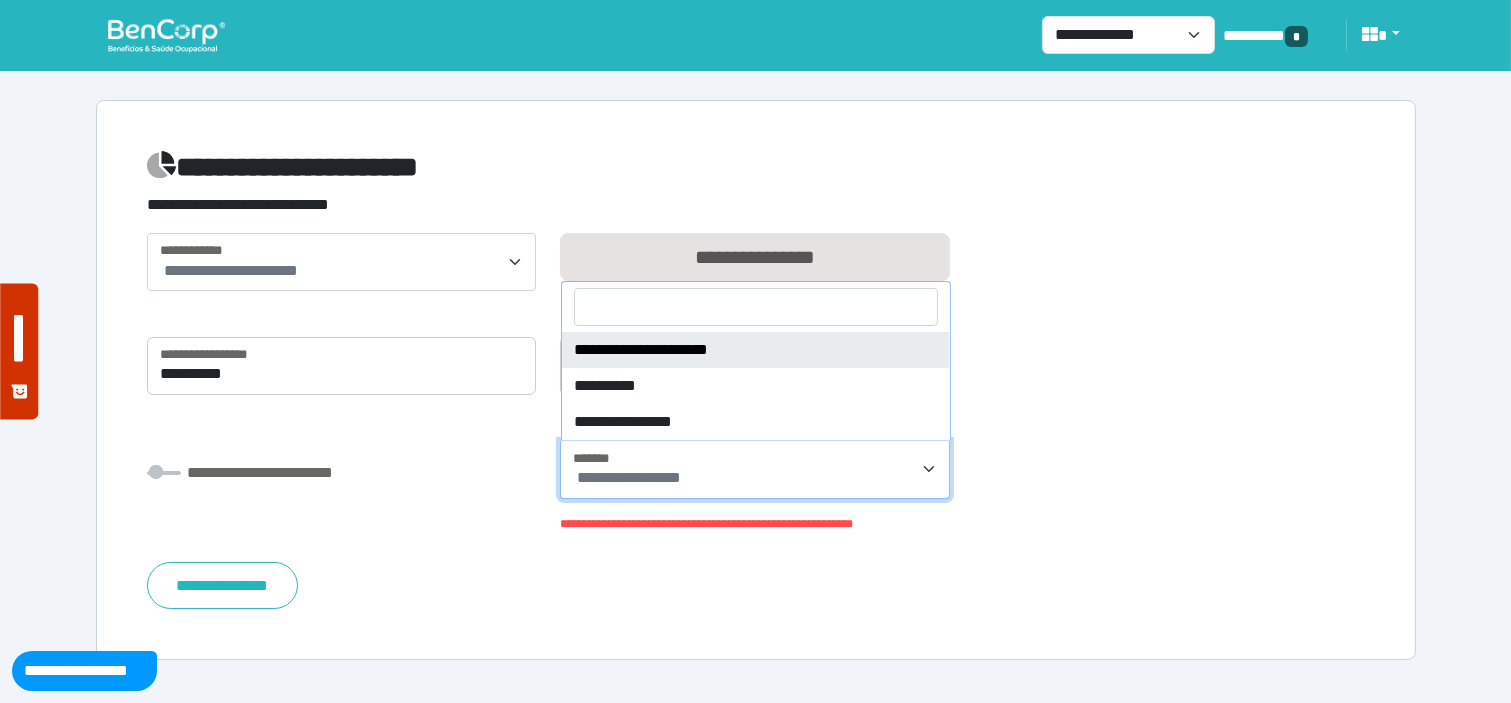 select on "****" 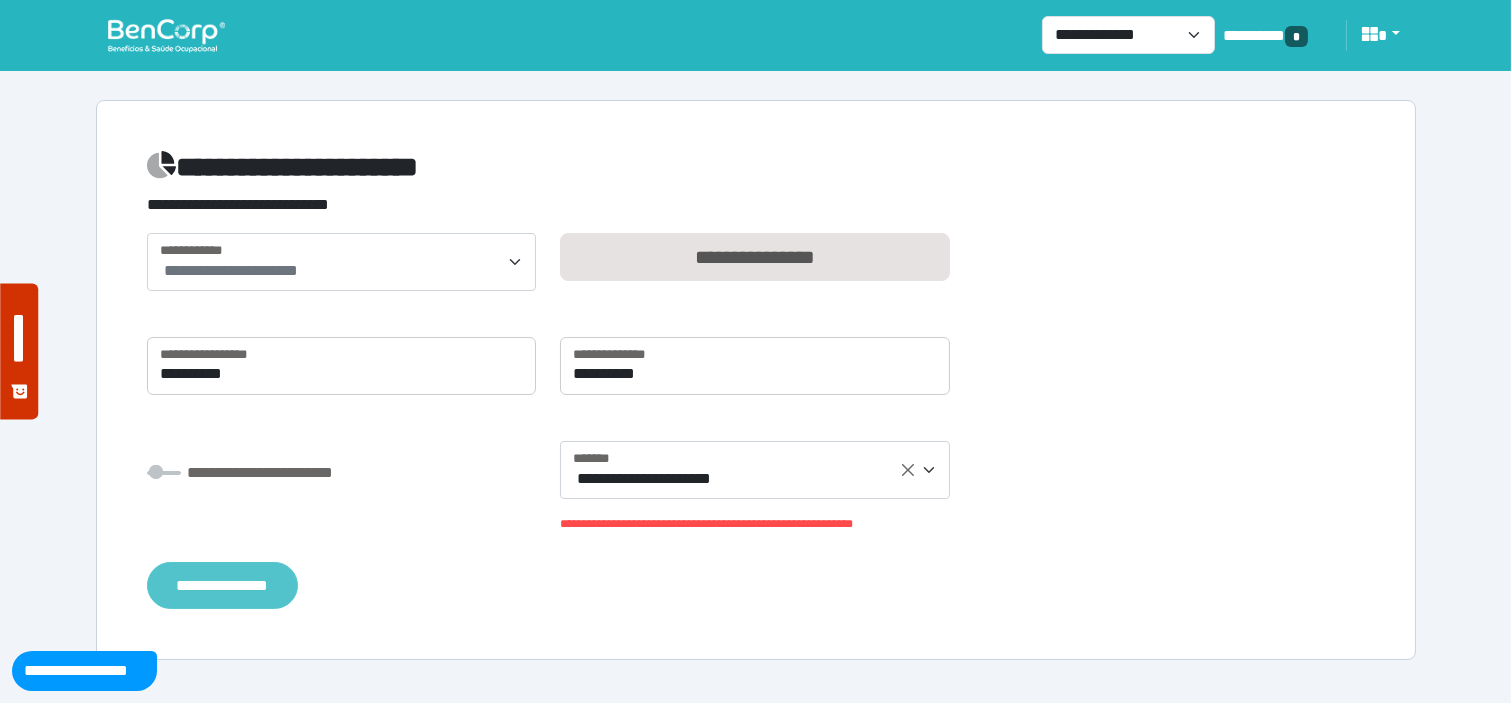 click on "**********" at bounding box center [222, 585] 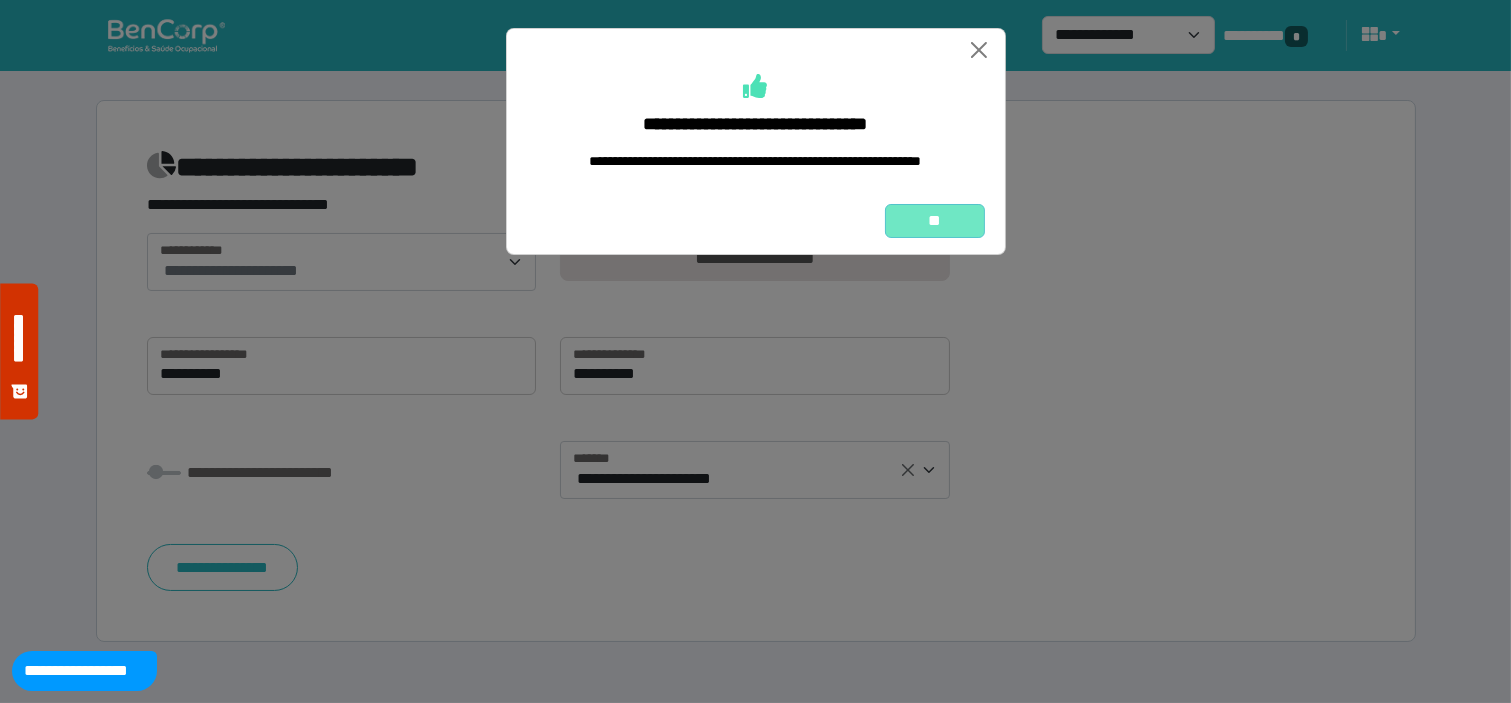 click on "**" at bounding box center (935, 221) 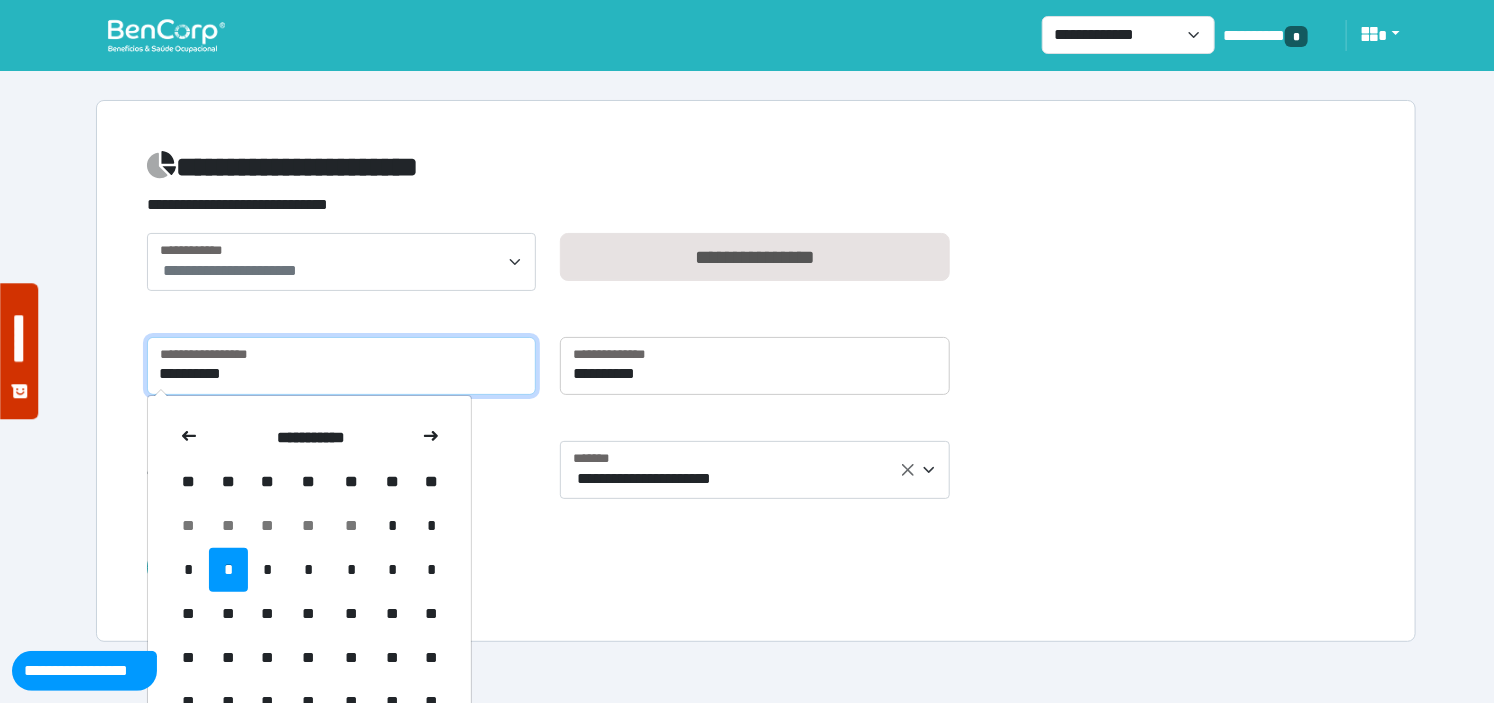 click on "**********" at bounding box center [342, 366] 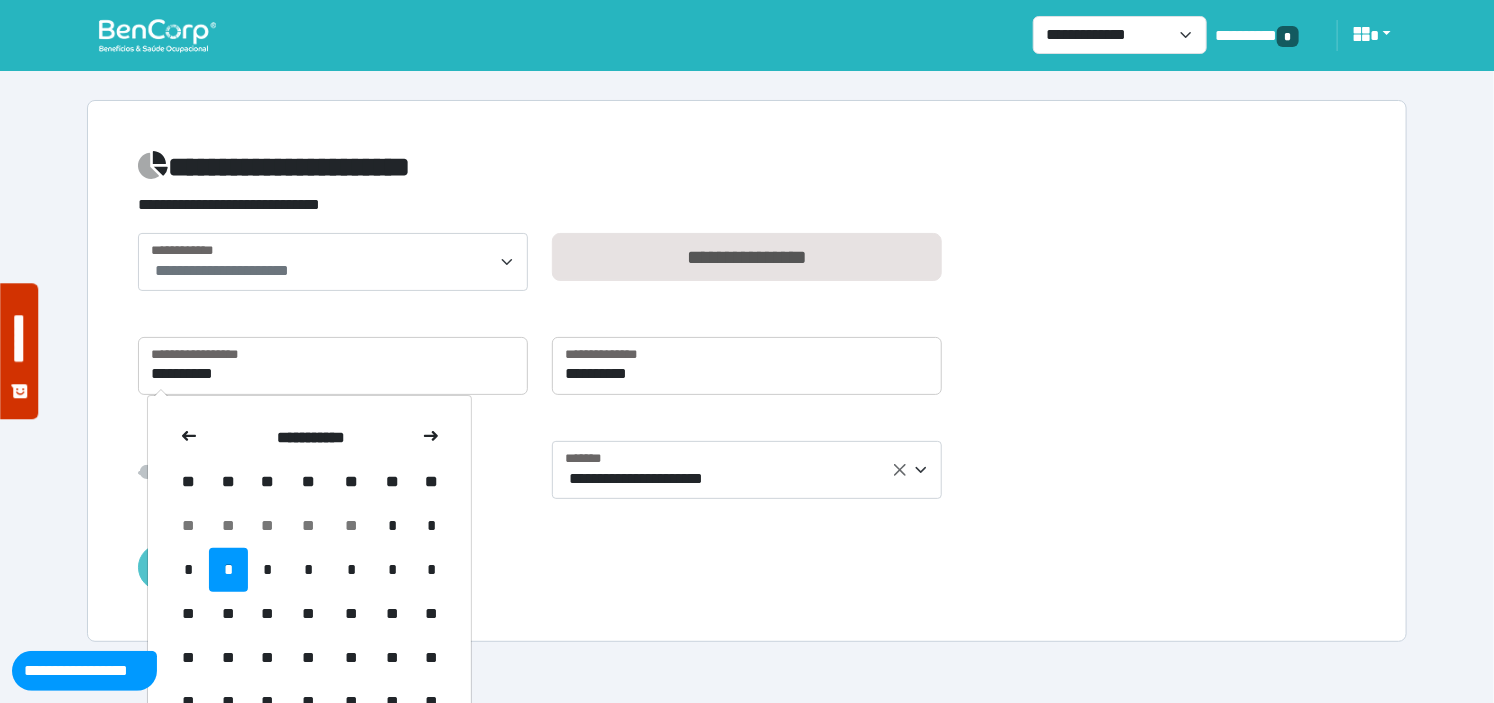 click on "*" at bounding box center [189, 570] 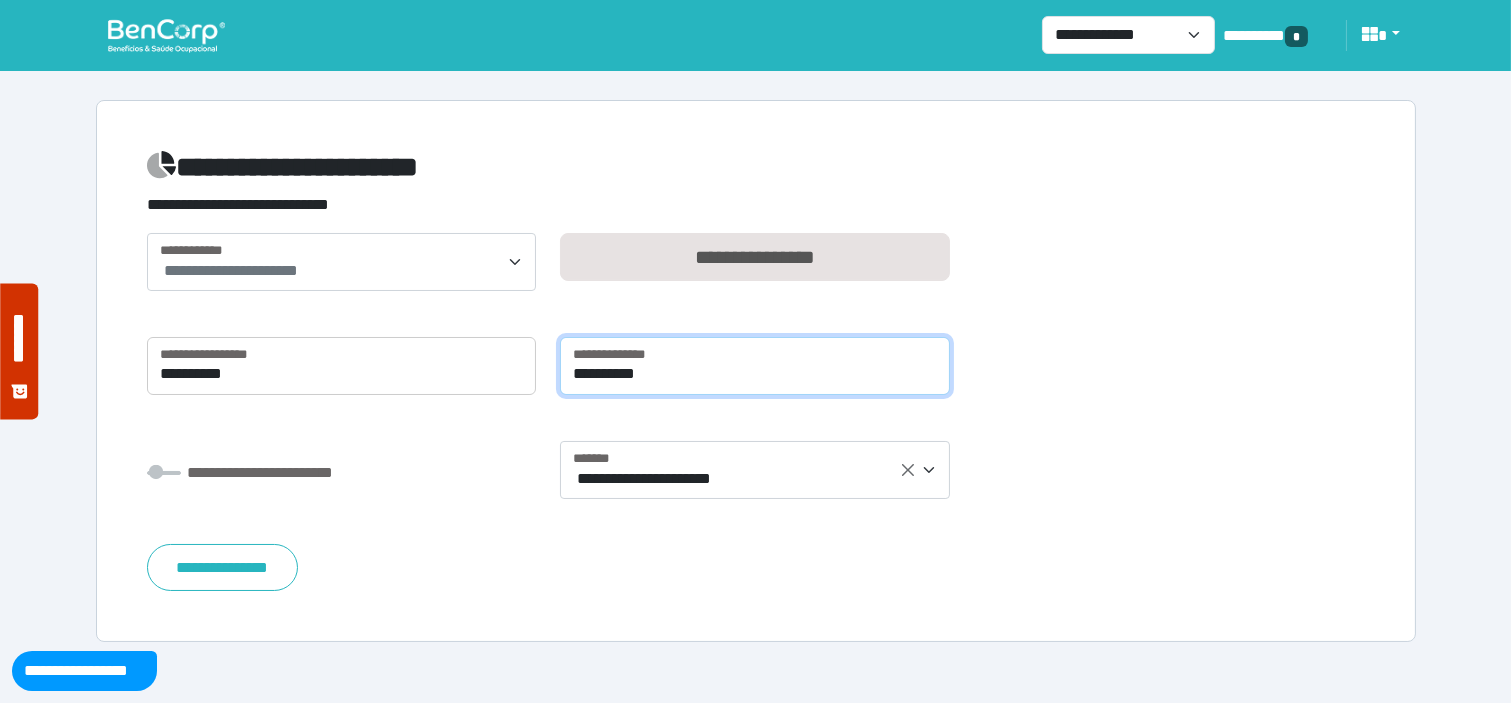 click on "**********" at bounding box center [755, 366] 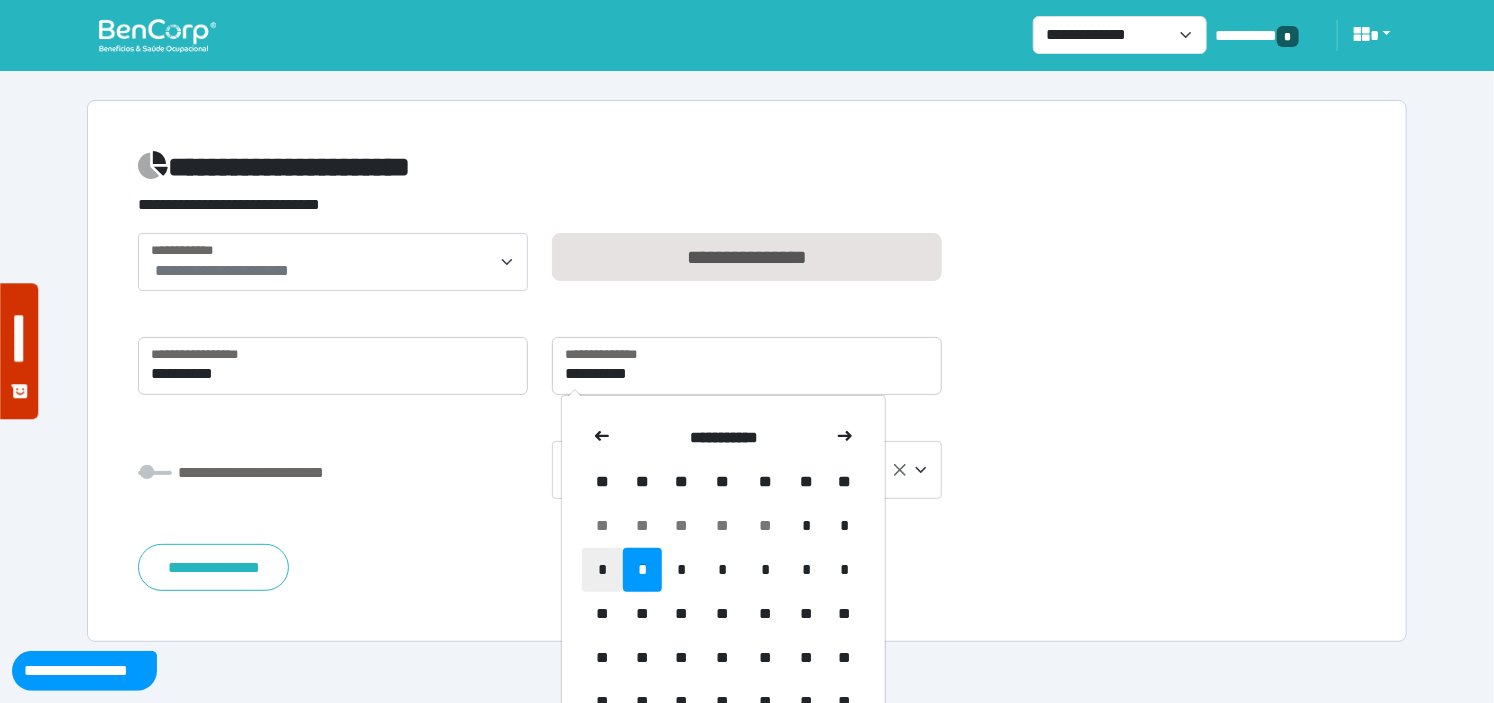 click on "*" at bounding box center [603, 570] 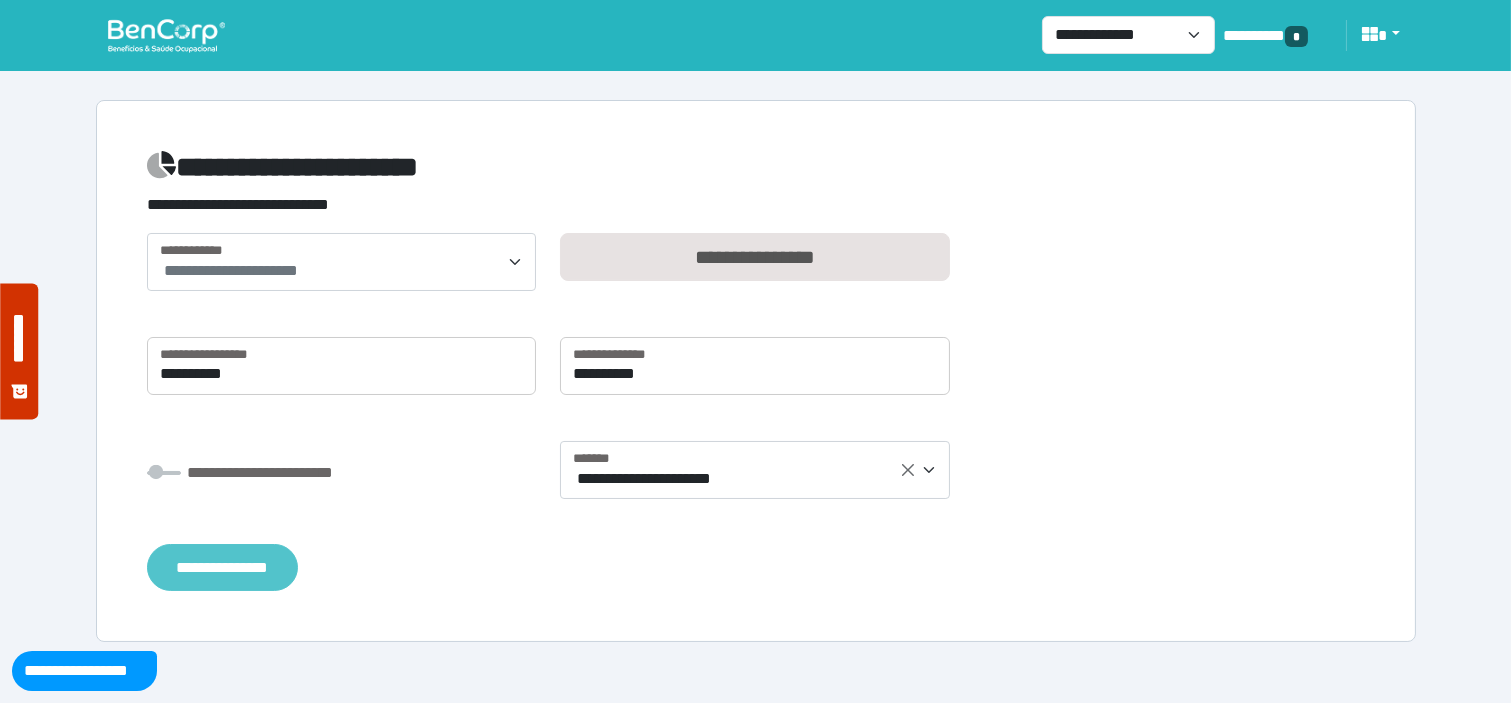 click on "**********" at bounding box center [222, 567] 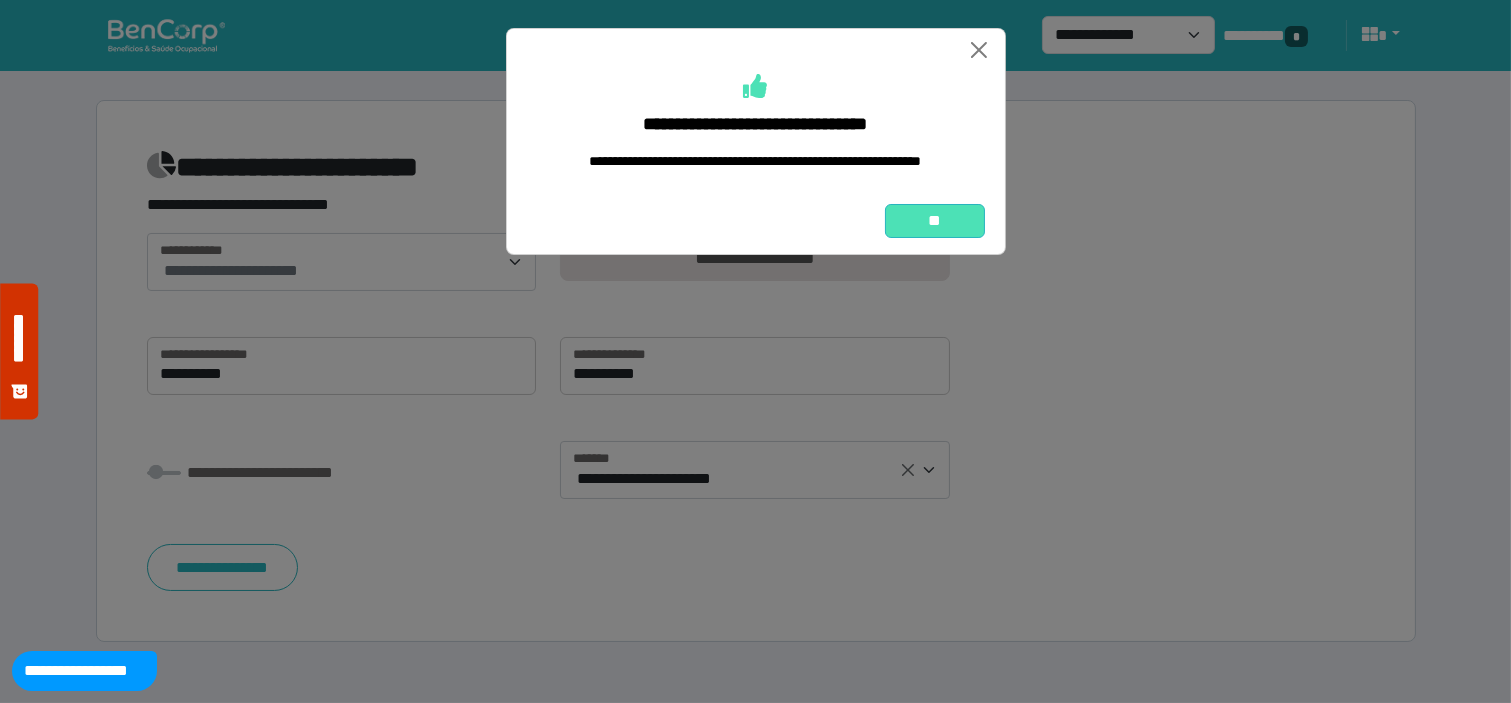 click on "**" at bounding box center [935, 221] 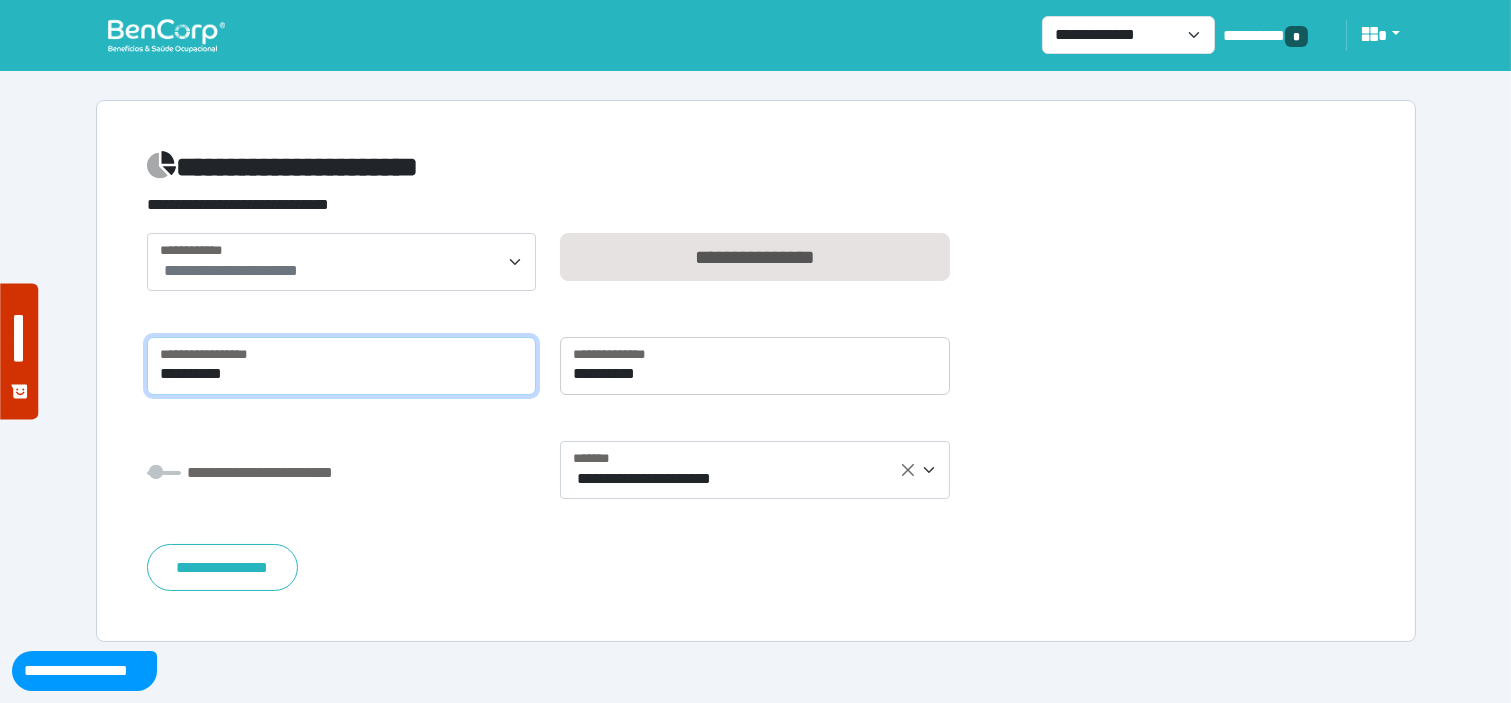 click on "**********" at bounding box center (342, 366) 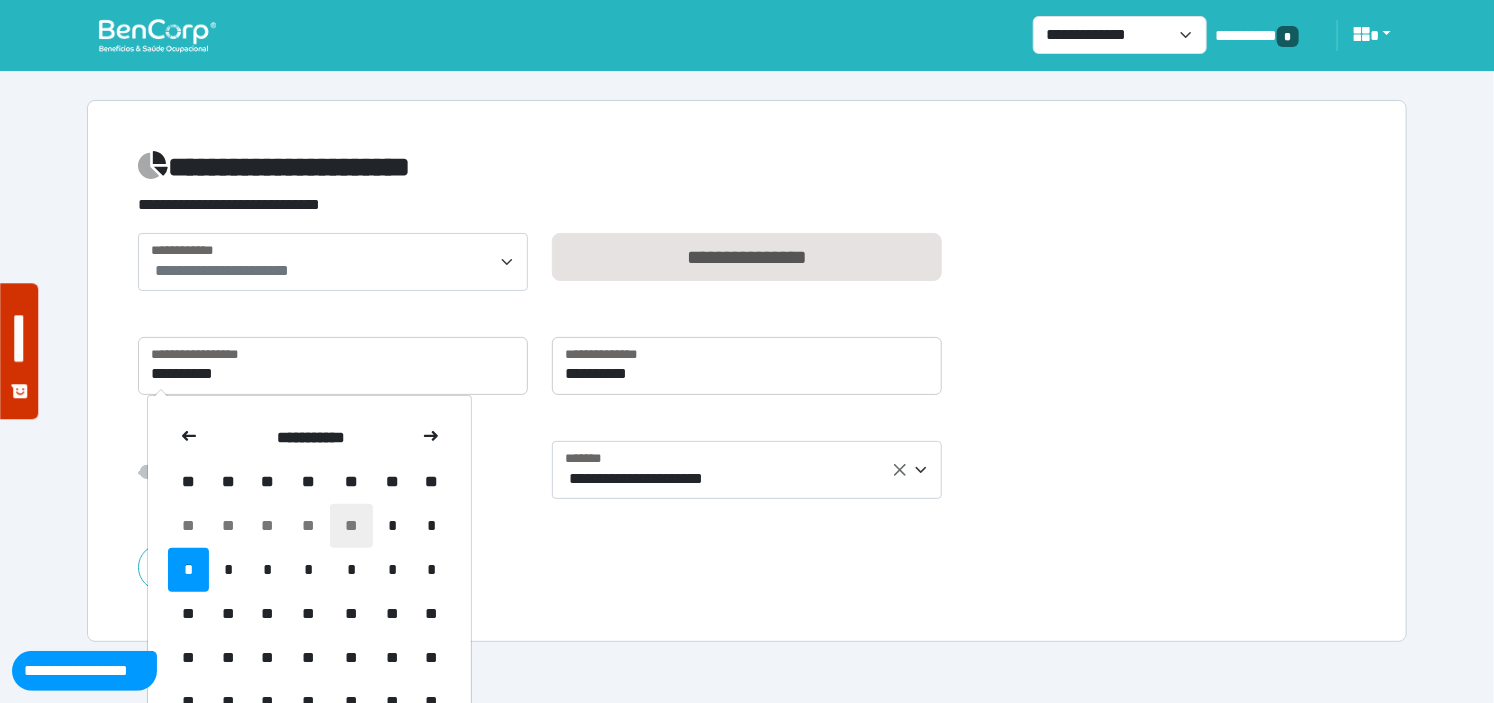 click on "**" at bounding box center [351, 526] 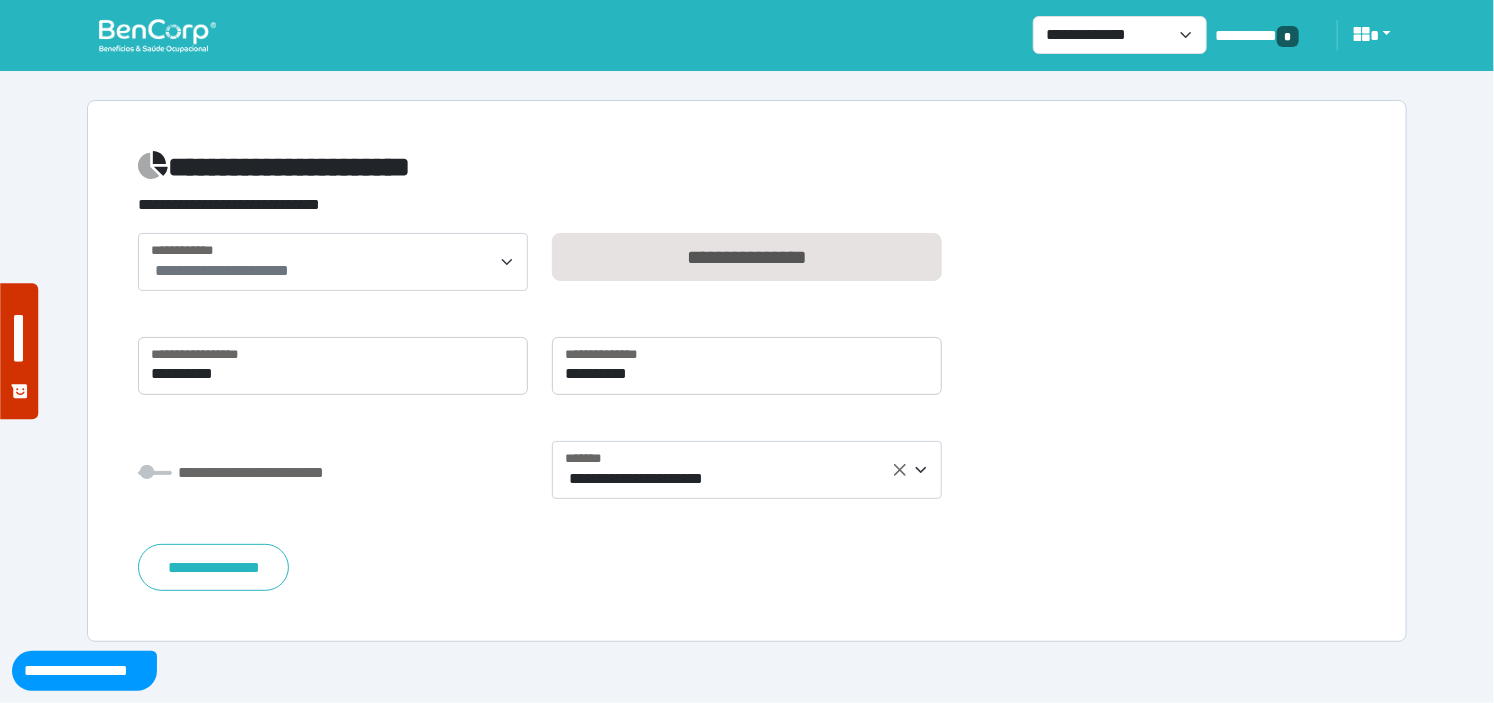 type on "**********" 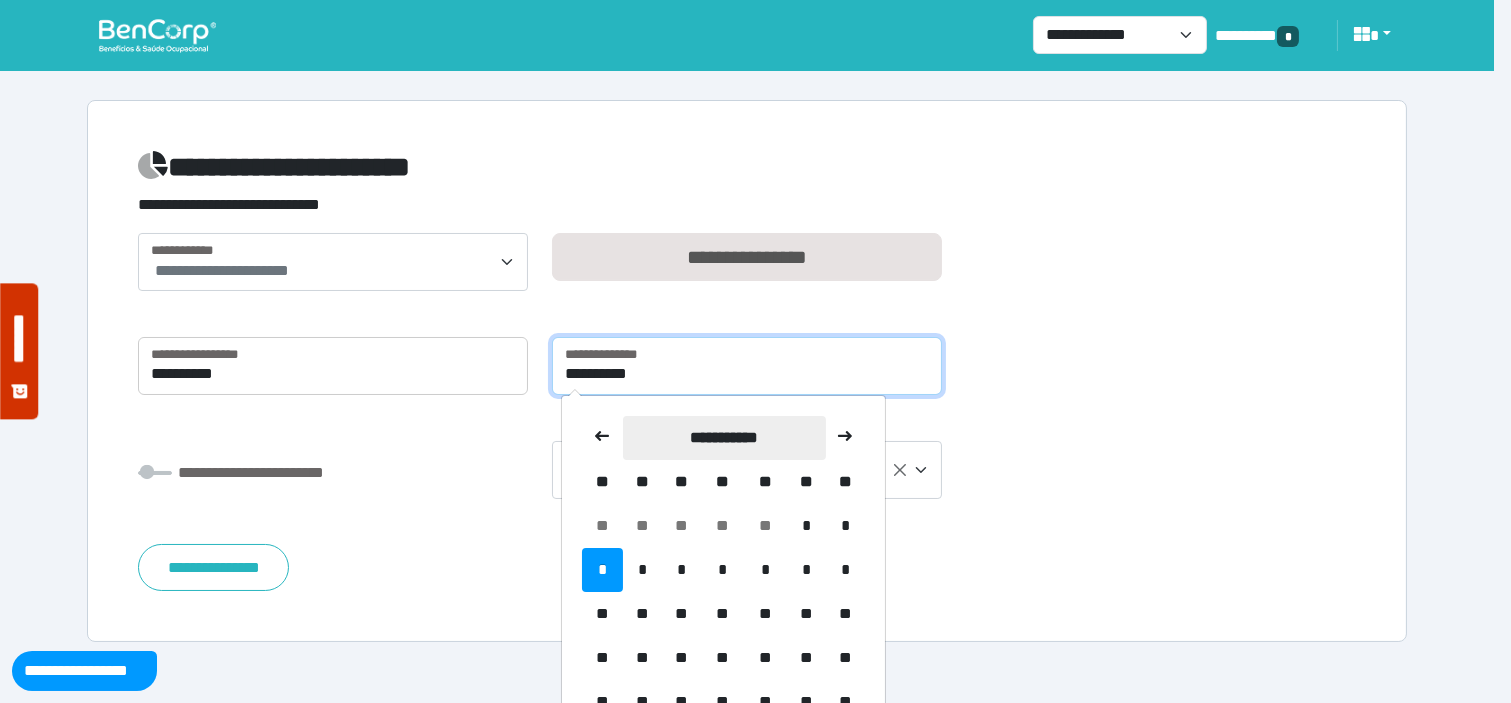 drag, startPoint x: 650, startPoint y: 360, endPoint x: 692, endPoint y: 452, distance: 101.133575 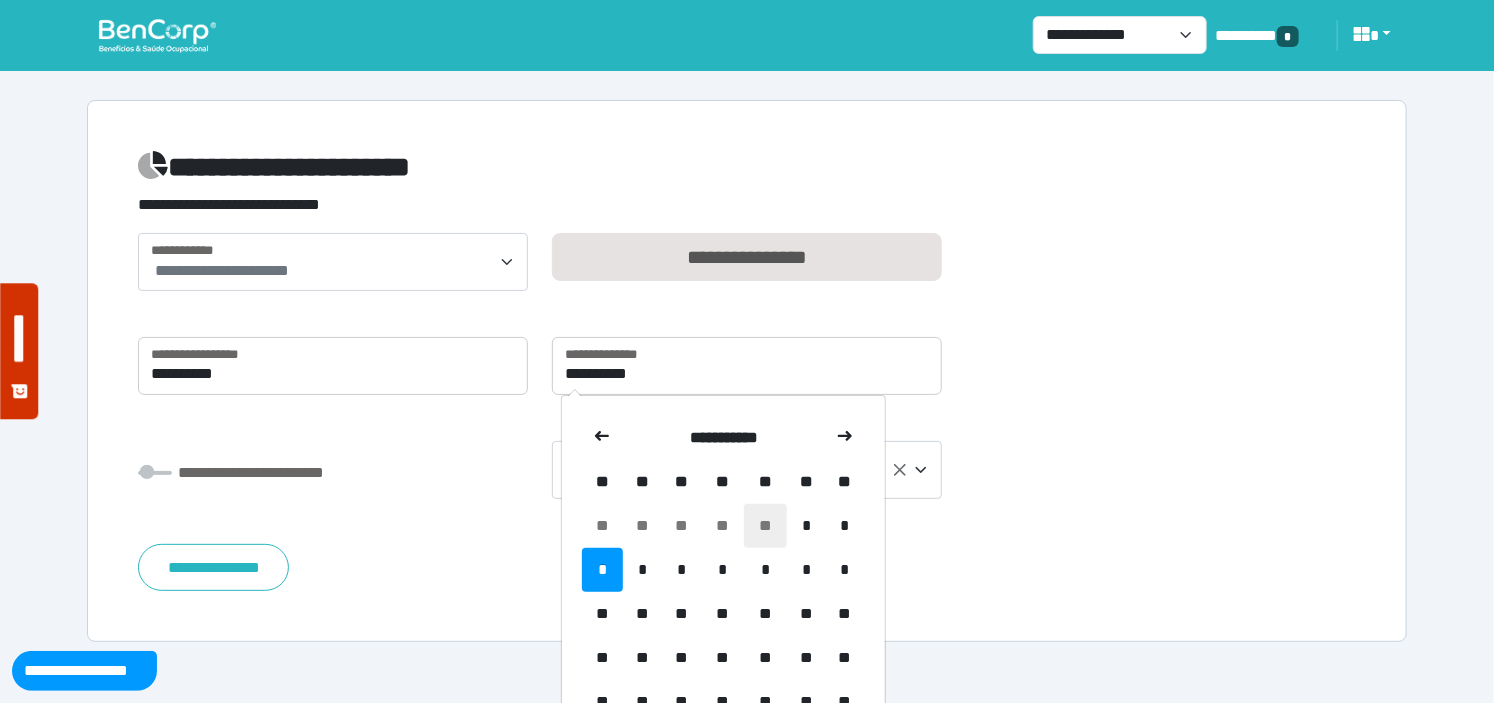 click on "**" at bounding box center [765, 526] 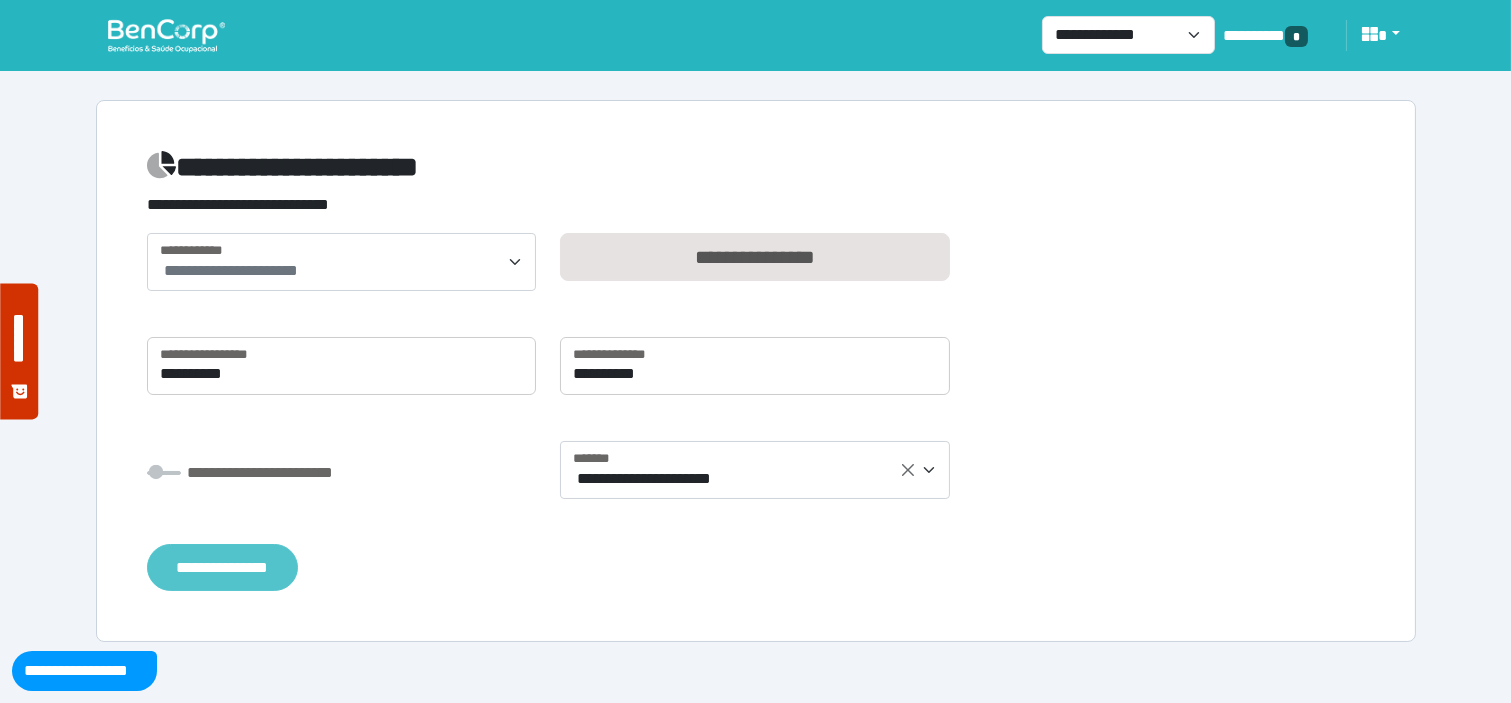 click on "**********" at bounding box center (222, 567) 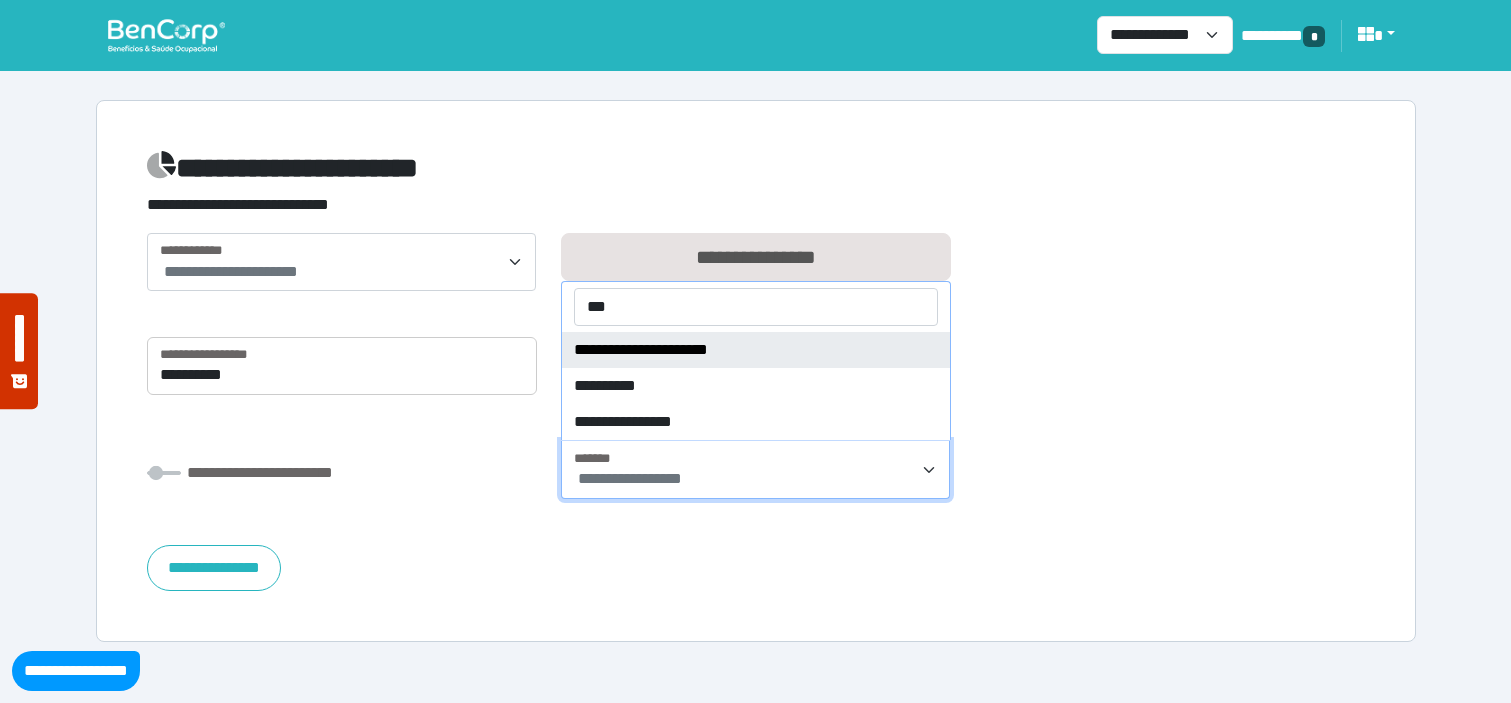 select 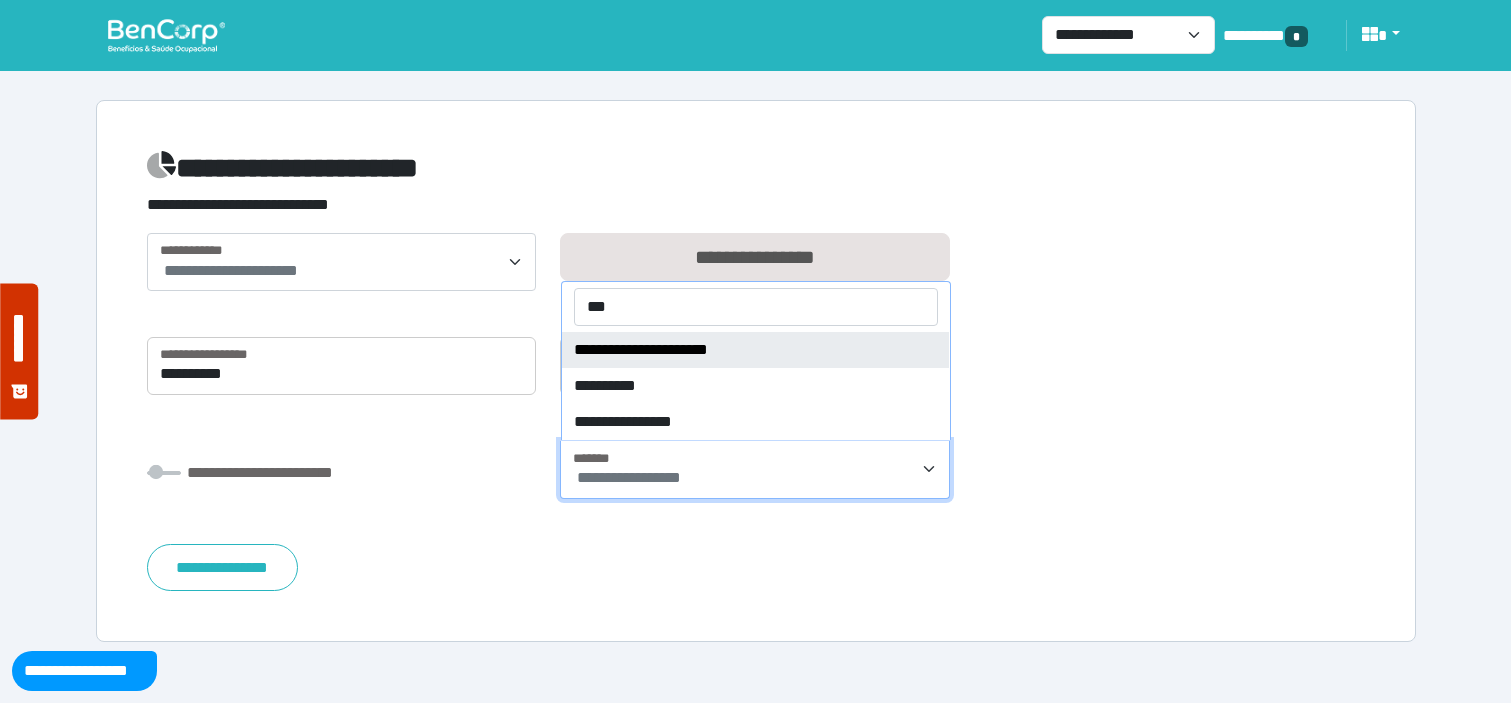 scroll, scrollTop: 0, scrollLeft: 0, axis: both 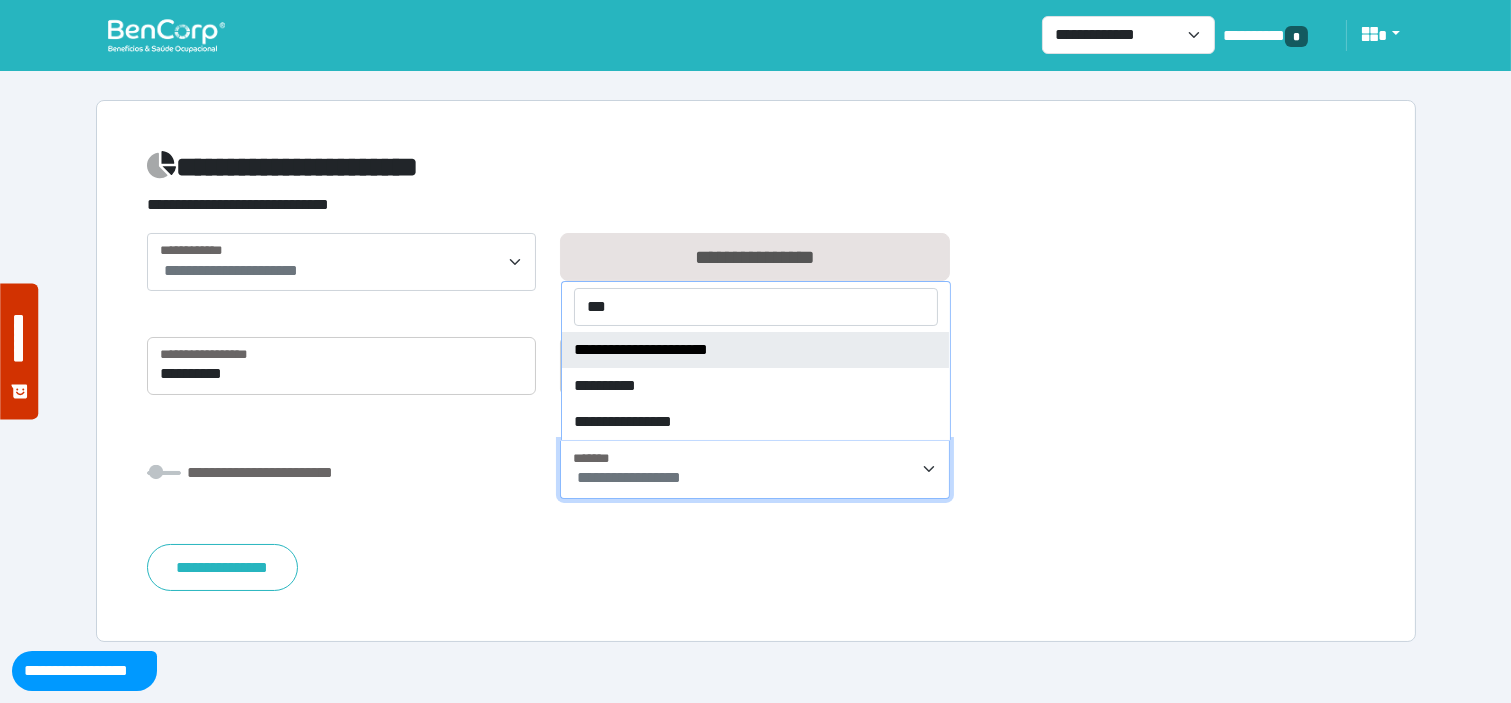 type on "***" 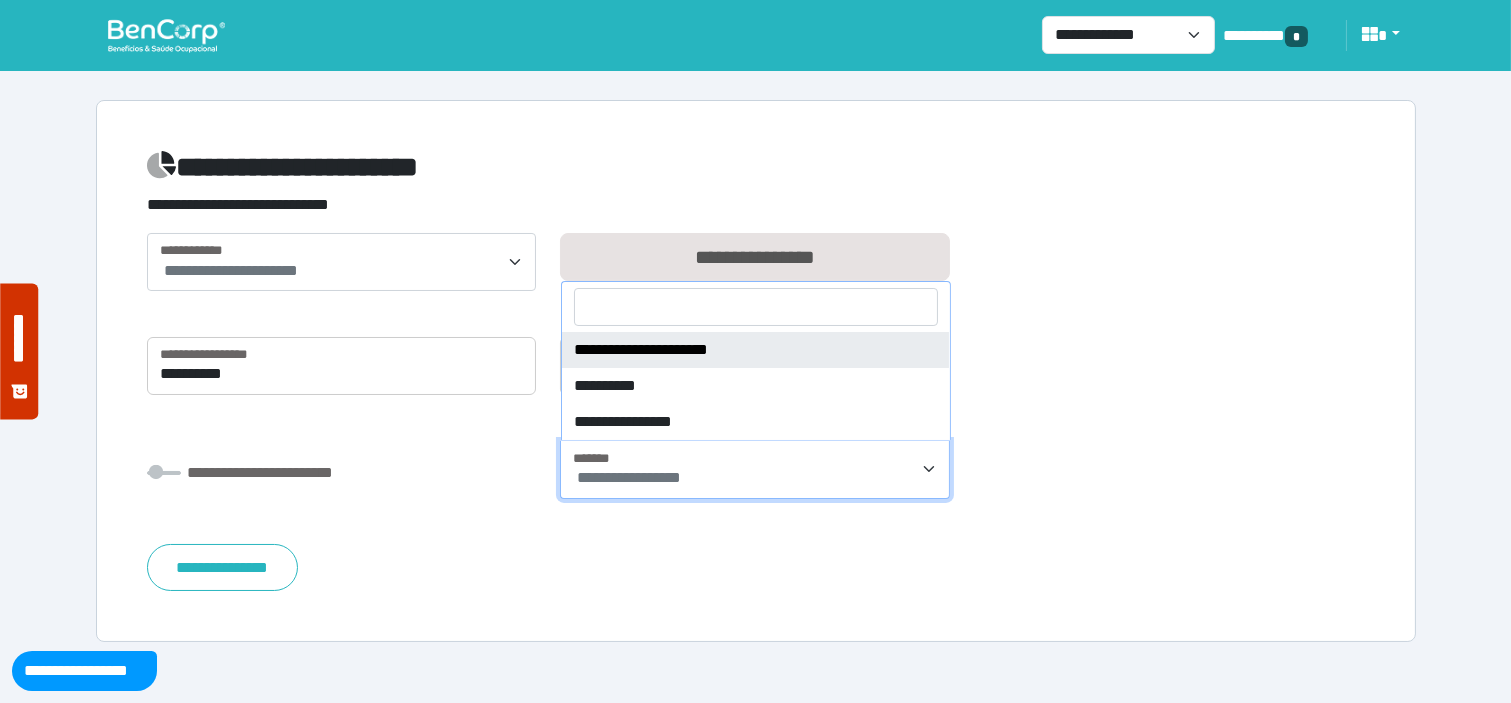 select on "****" 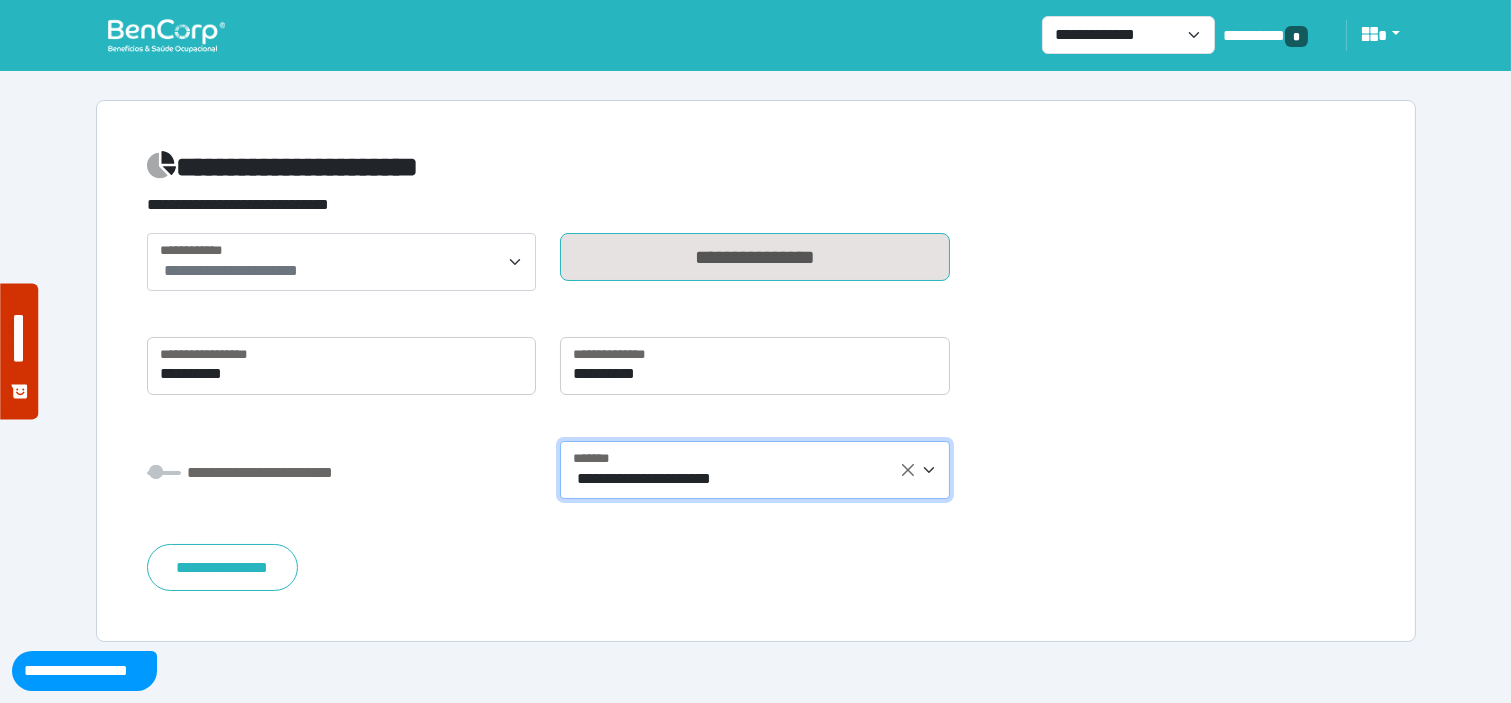 drag, startPoint x: 790, startPoint y: 266, endPoint x: 816, endPoint y: 356, distance: 93.680305 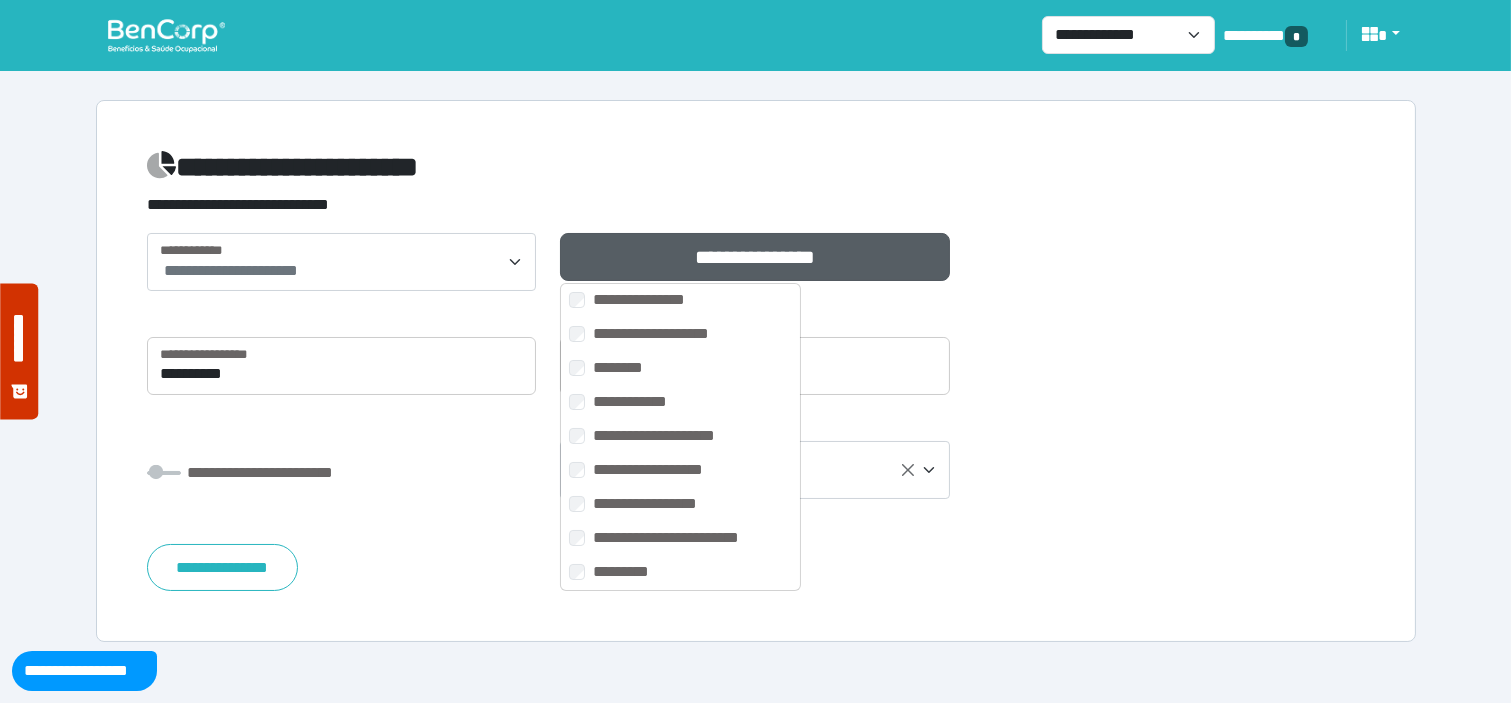click on "**********" at bounding box center [342, 478] 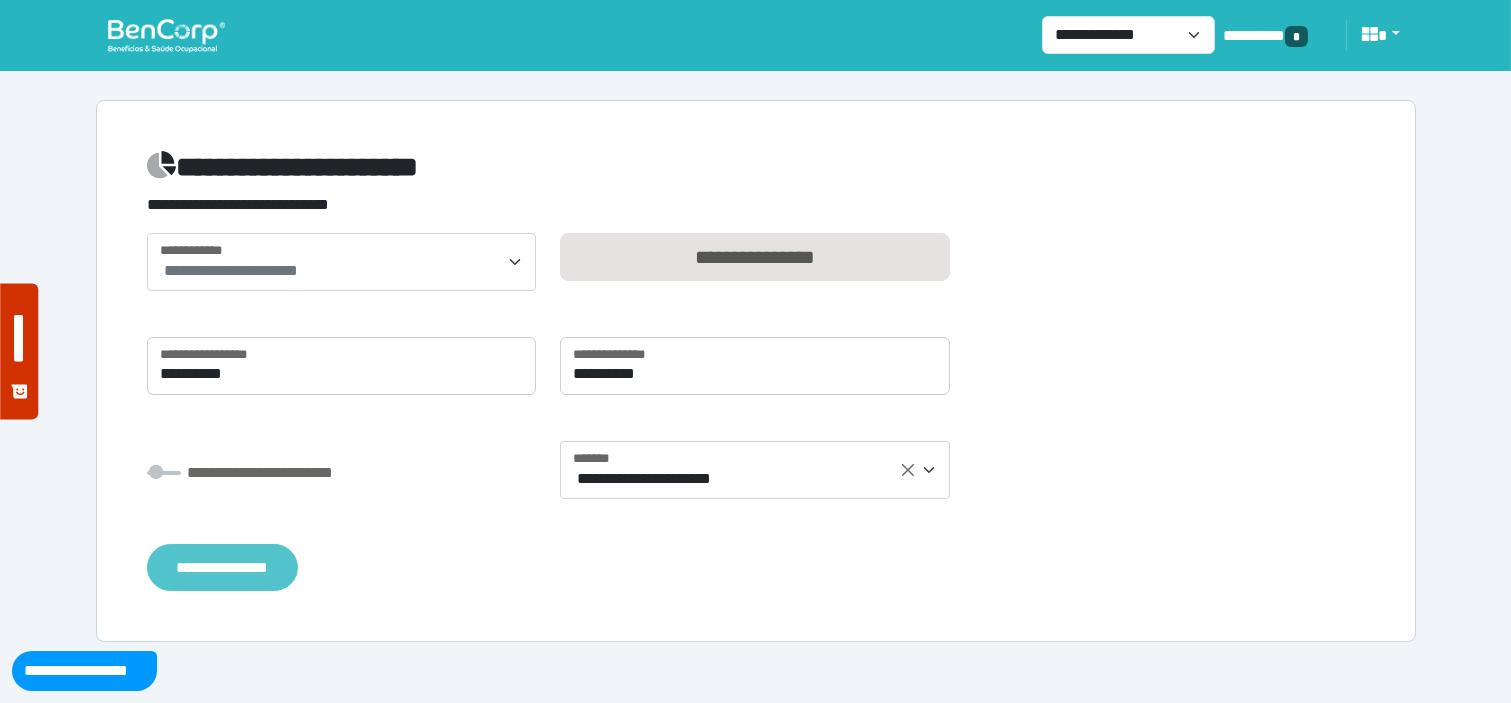 click on "**********" at bounding box center [222, 567] 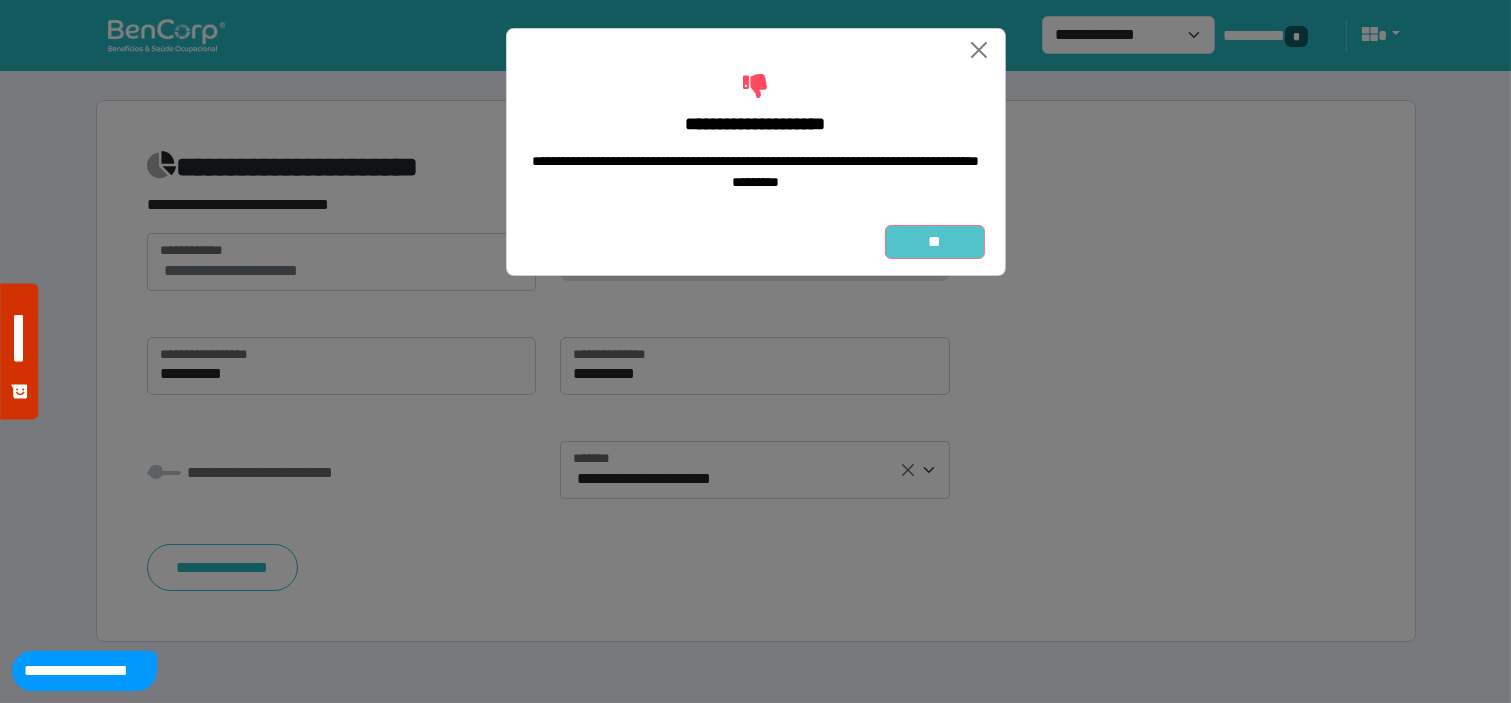 click on "**" at bounding box center (935, 242) 